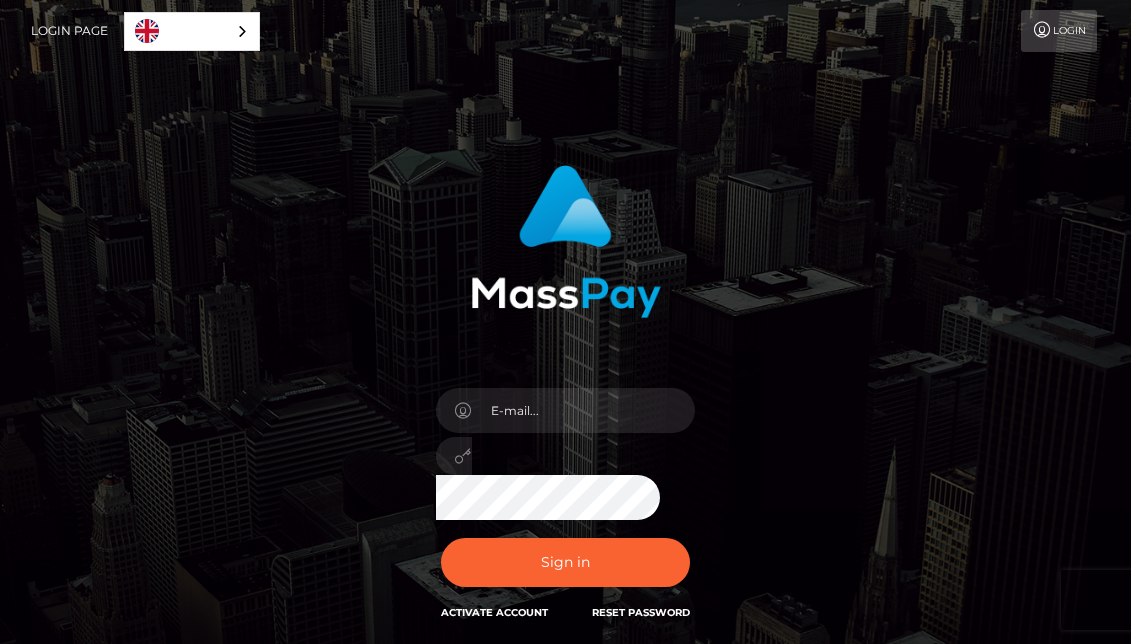 scroll, scrollTop: 0, scrollLeft: 0, axis: both 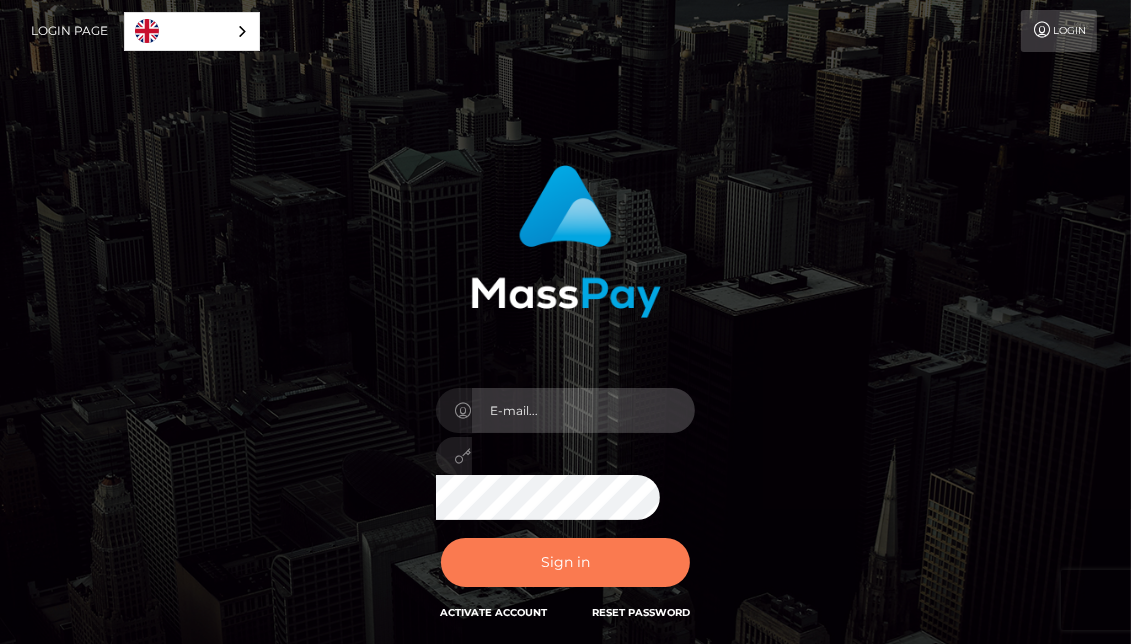type on "mcmahans560@gmail.com" 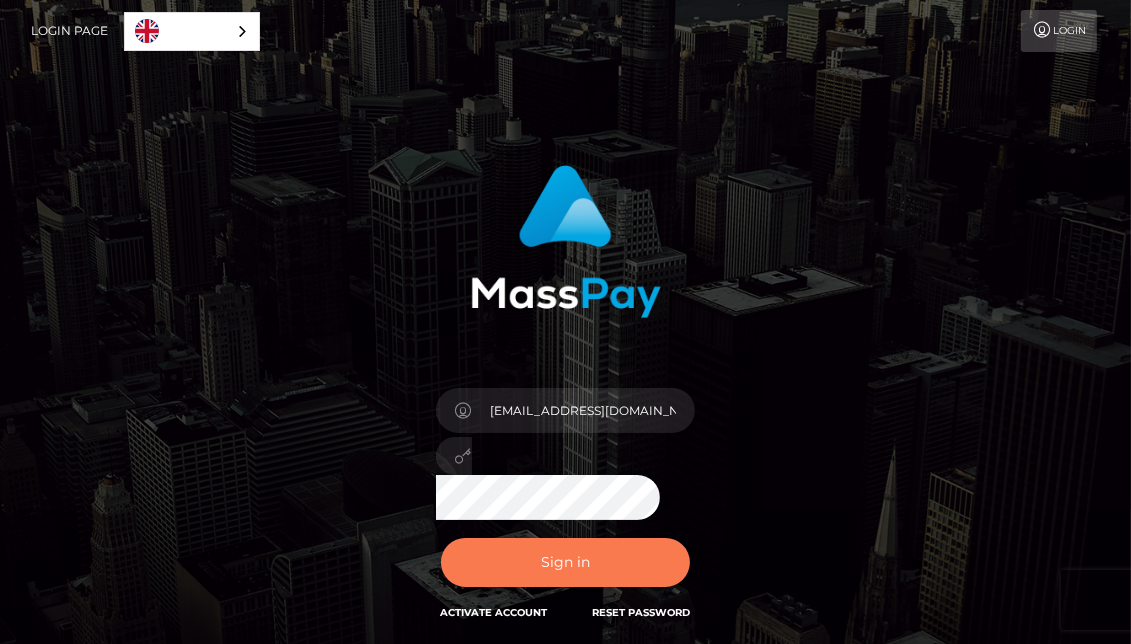 click on "Sign in" at bounding box center (566, 562) 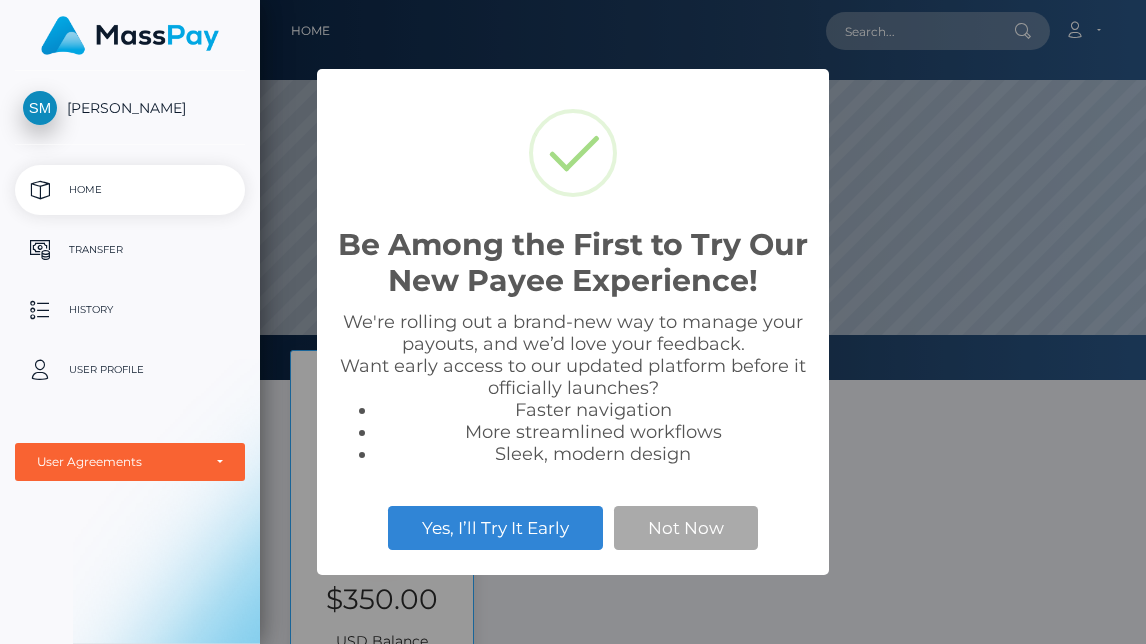 scroll, scrollTop: 0, scrollLeft: 0, axis: both 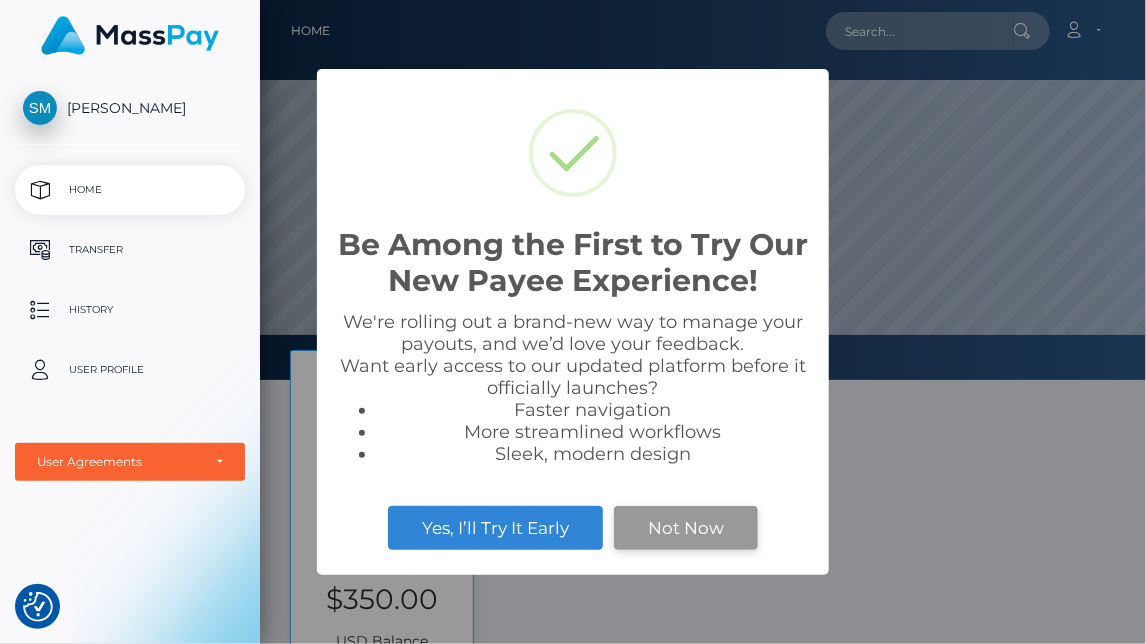 click on "Not Now" at bounding box center (686, 528) 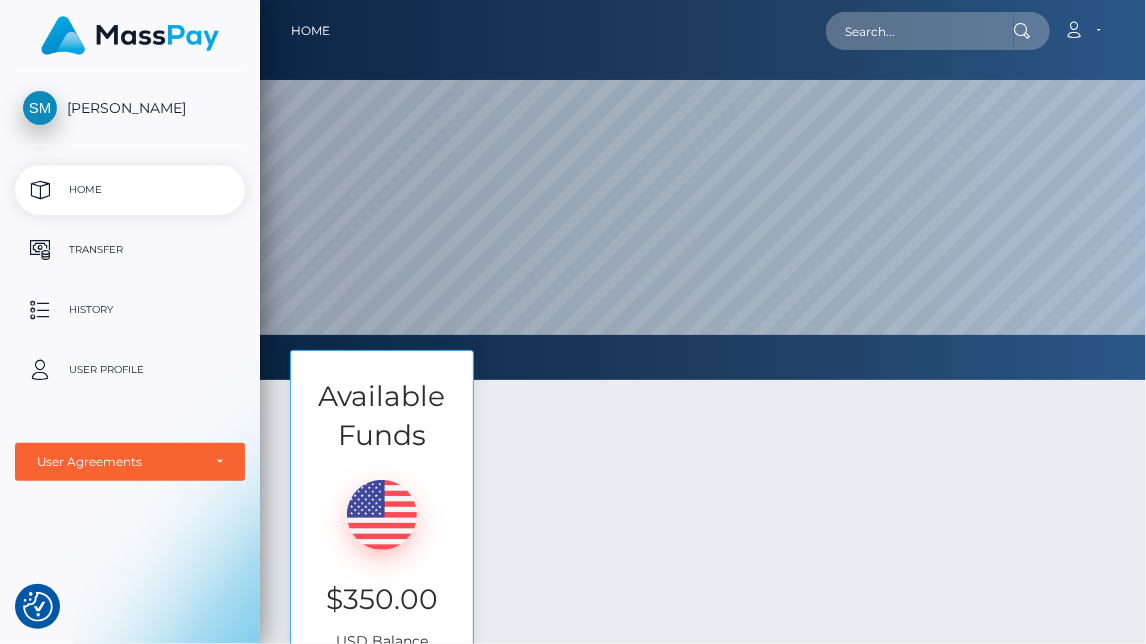 scroll, scrollTop: 200, scrollLeft: 0, axis: vertical 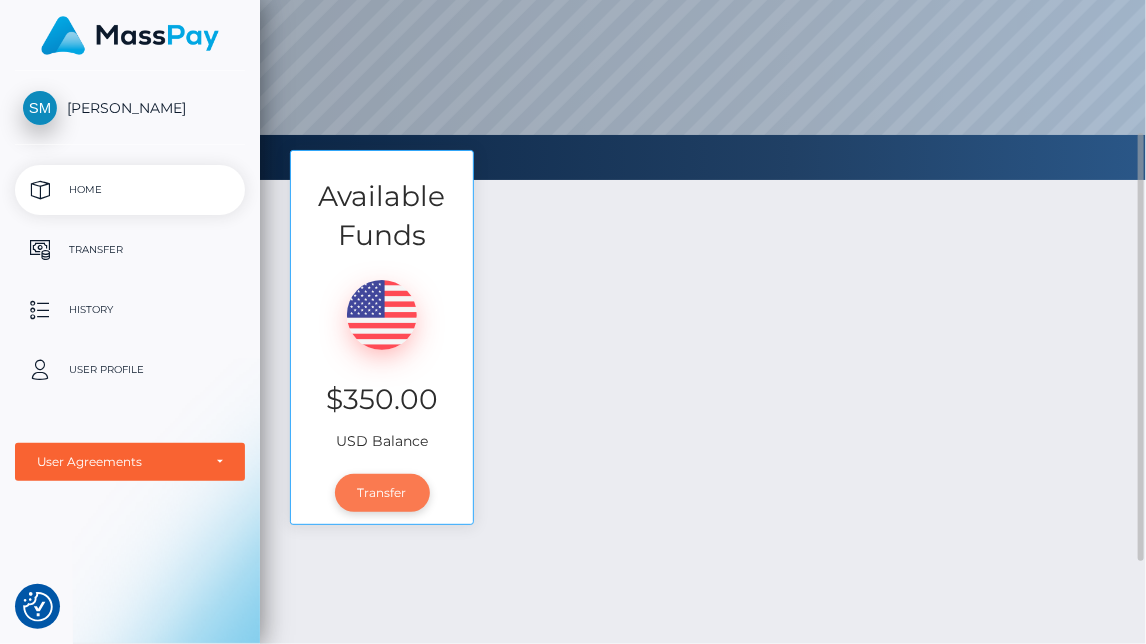 click on "Transfer" at bounding box center (382, 493) 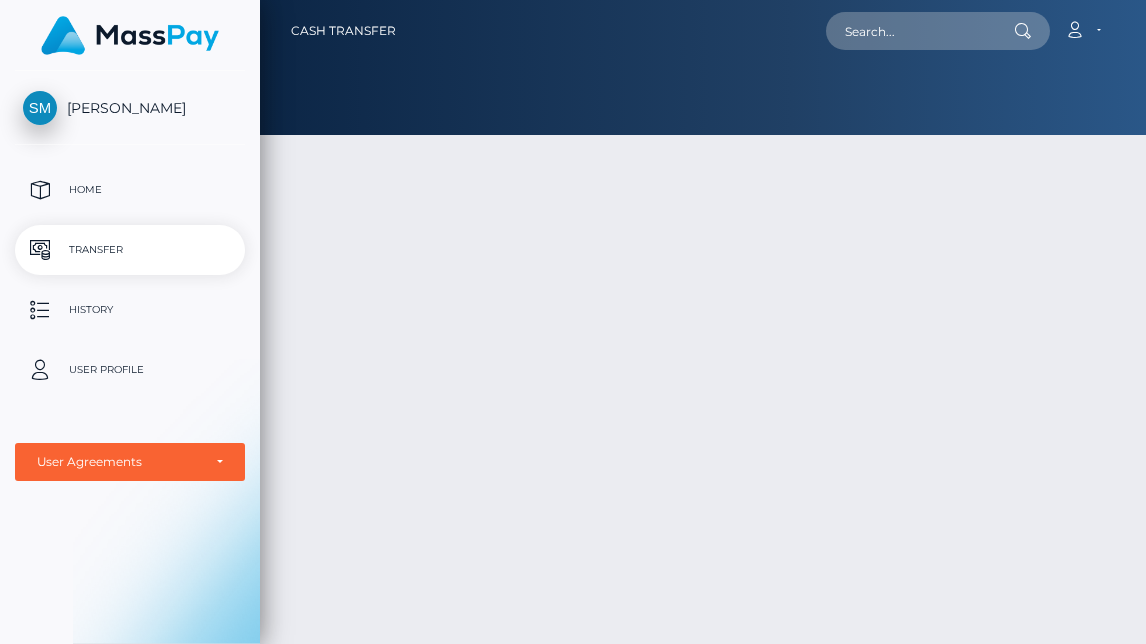 scroll, scrollTop: 0, scrollLeft: 0, axis: both 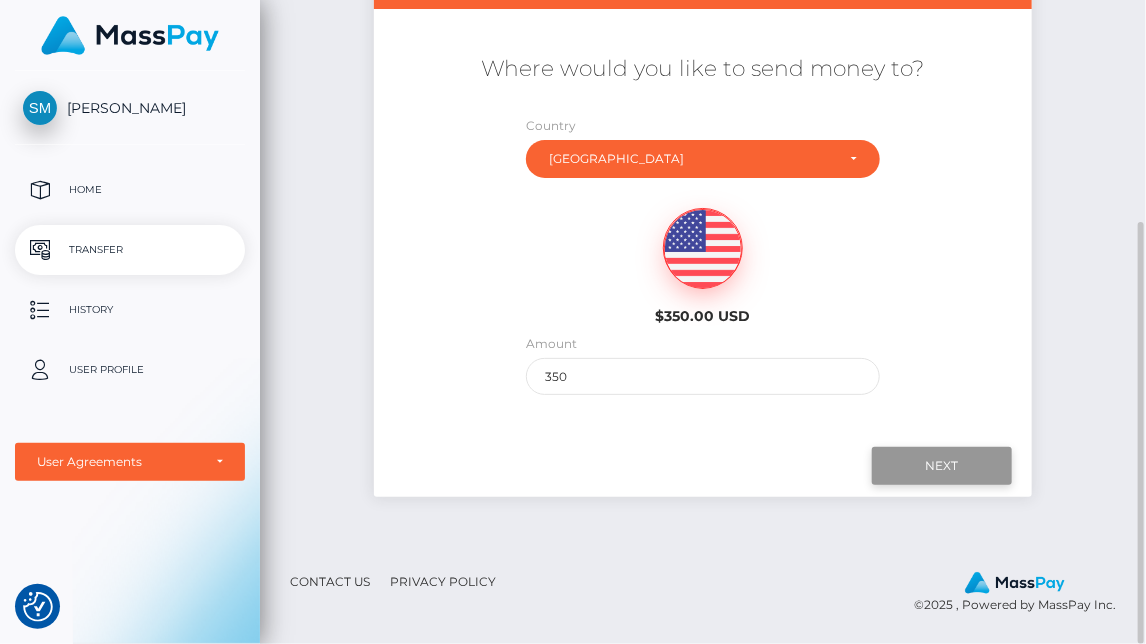 click on "Next" at bounding box center [942, 466] 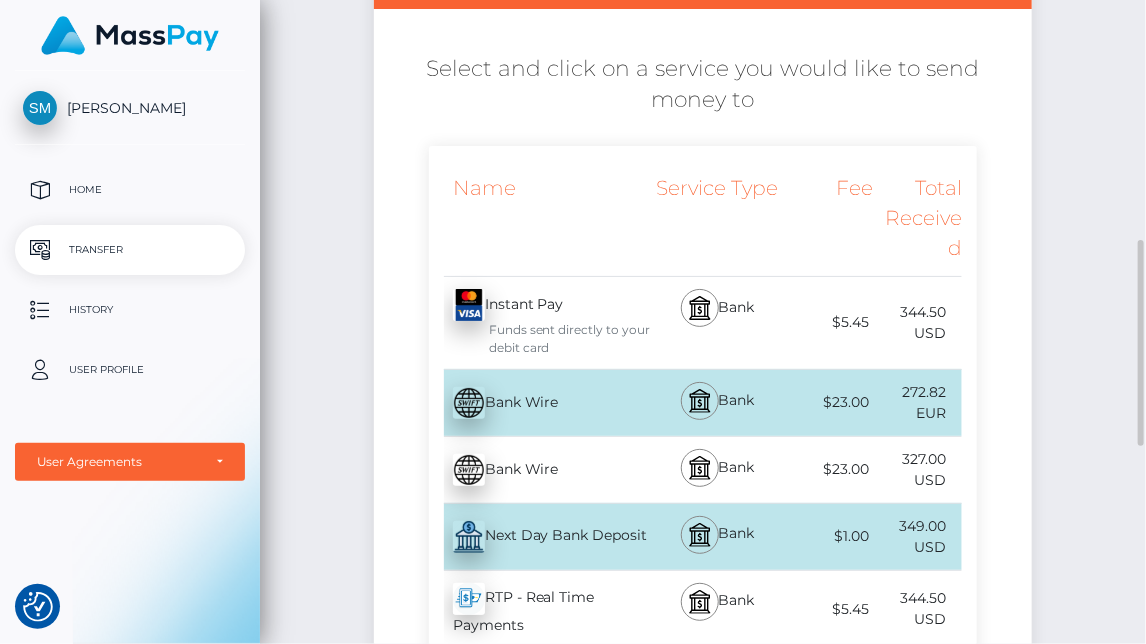 scroll, scrollTop: 438, scrollLeft: 0, axis: vertical 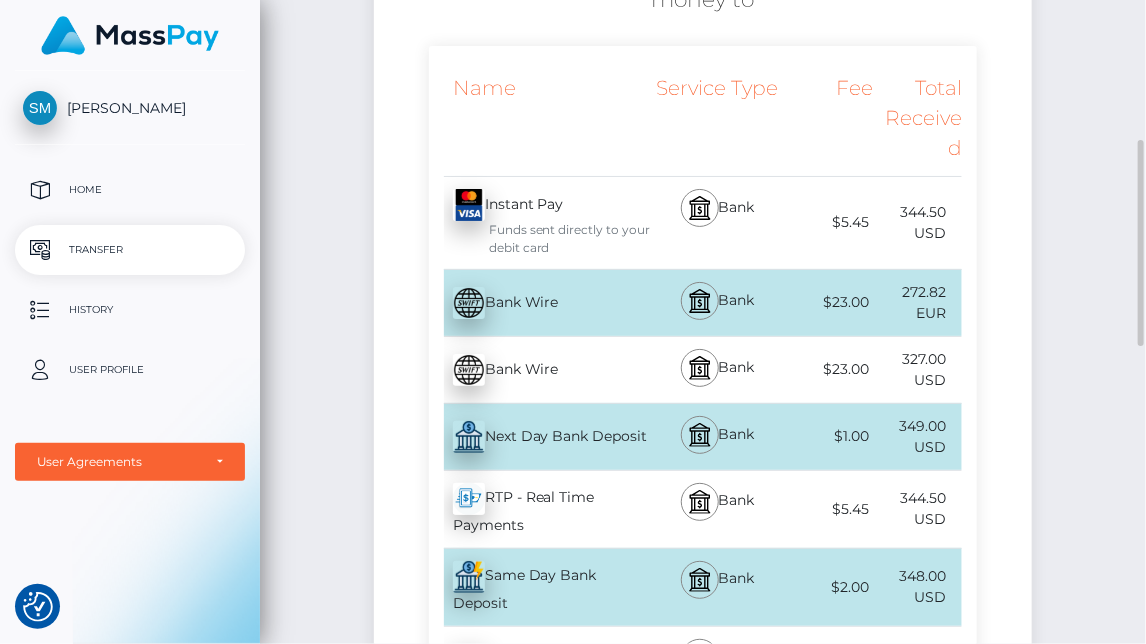 click on "Next Day Bank Deposit  - USD" at bounding box center (540, 437) 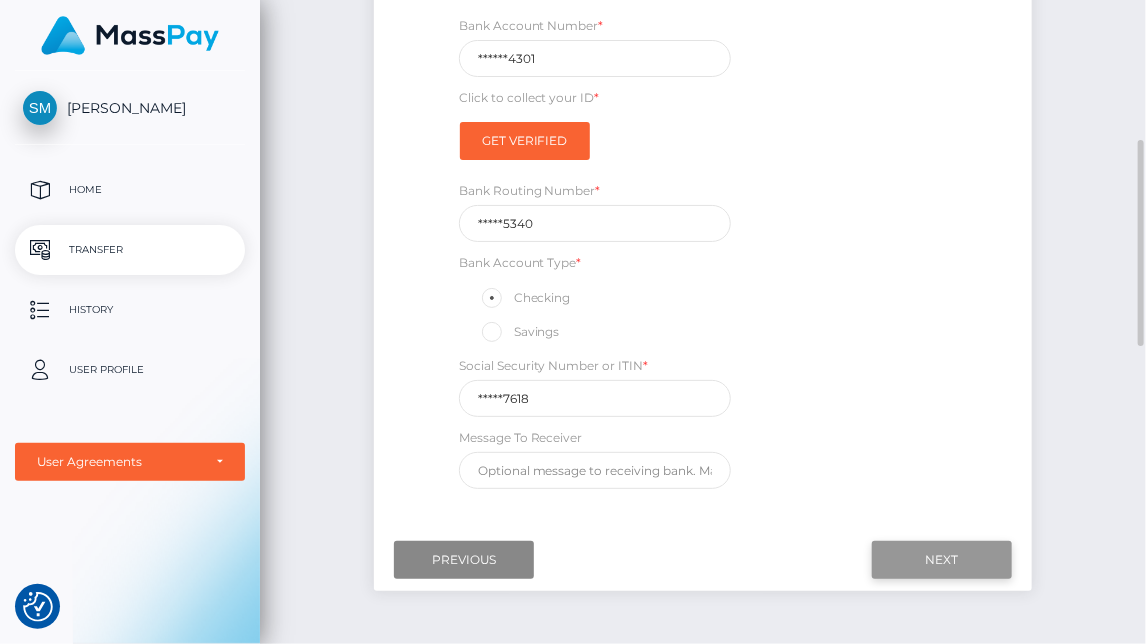 click on "Next" at bounding box center (942, 560) 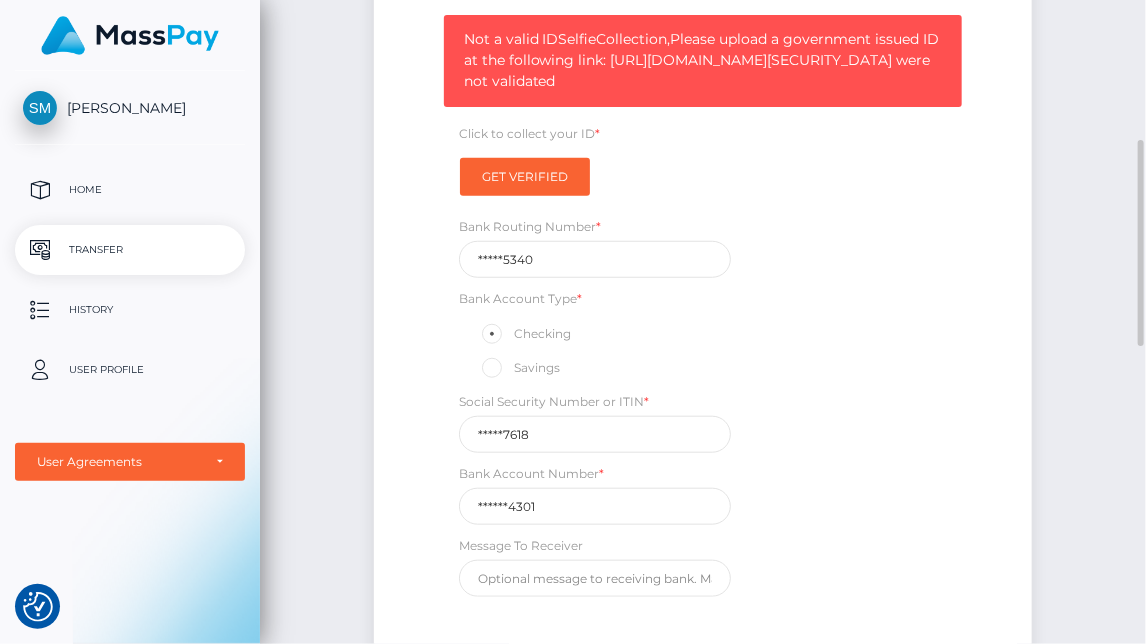 drag, startPoint x: 790, startPoint y: 207, endPoint x: 449, endPoint y: 81, distance: 363.53406 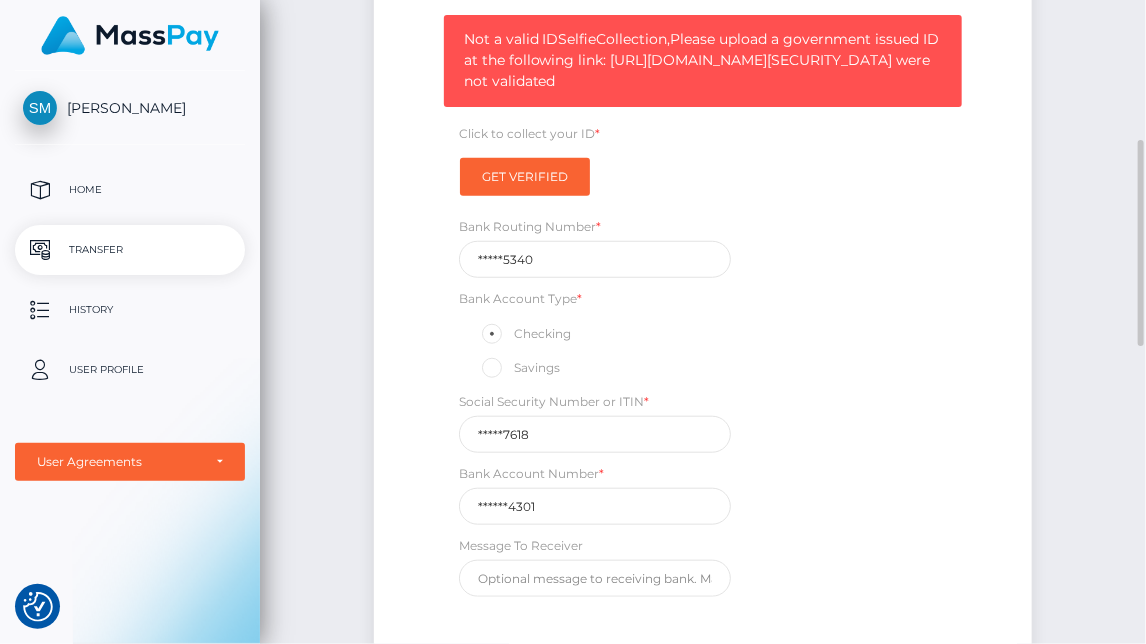click on "Not a valid IDSelfieCollection,Please upload a government issued ID at the following link: https://magic.veriff.me/v/eyJhbGciOiJIUzI1NiIsInR5cCI6IkpXVCJ9.eyJpYXQiOjE3NTI4OTcwNTEsInNlc3Npb25faWQiOiI2ZjljYTYzYy0xMTBjLTRkMGEtOWU0NS05OGU0YWM0MmNmNmYiLCJpaWQiOiIyYTM0NGM4Yi1lYjk2LTQyMmEtODQ3Yy1kZWIwNWJmMTNkYzIiLCJ2aWQiOiI0MmI1NGRhOS1lODJhLTQyNDYtYWU1Mi1kNzMzODFiYzRlM2MiLCJjaWQiOiJmYWxjb24tMiIsImV4cCI6MTc1MzUwMTg1MX0.WU1kA7YDc46X2bSdljbMPWYq5F_FMU4wayc2TUm_Ia4,Attributes were not validated" at bounding box center [703, 61] 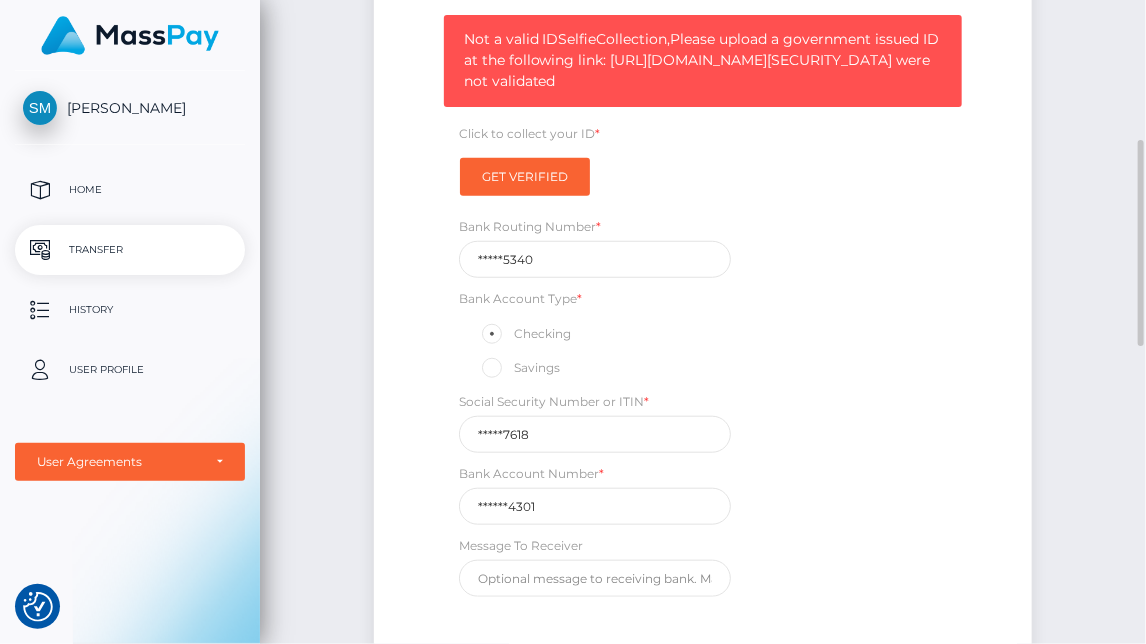 copy on "https://magic.veriff.me/v/eyJhbGciOiJIUzI1NiIsInR5cCI6IkpXVCJ9.eyJpYXQiOjE3NTI4OTcwNTEsInNlc3Npb25faWQiOiI2ZjljYTYzYy0xMTBjLTRkMGEtOWU0NS05OGU0YWM0MmNmNmYiLCJpaWQiOiIyYTM0NGM4Yi1lYjk2LTQyMmEtODQ3Yy1kZWIwNWJmMTNkYzIiLCJ2aWQiOiI0MmI1NGRhOS1lODJhLTQyNDYtYWU1Mi1kNzMzODFiYzRlM2MiLCJjaWQiOiJmYWxjb24tMiIsImV4cCI6MTc1MzUwMTg1MX0.WU1kA7YDc46X2bSdljbMPWYq5F_FMU4wayc2TUm_Ia4" 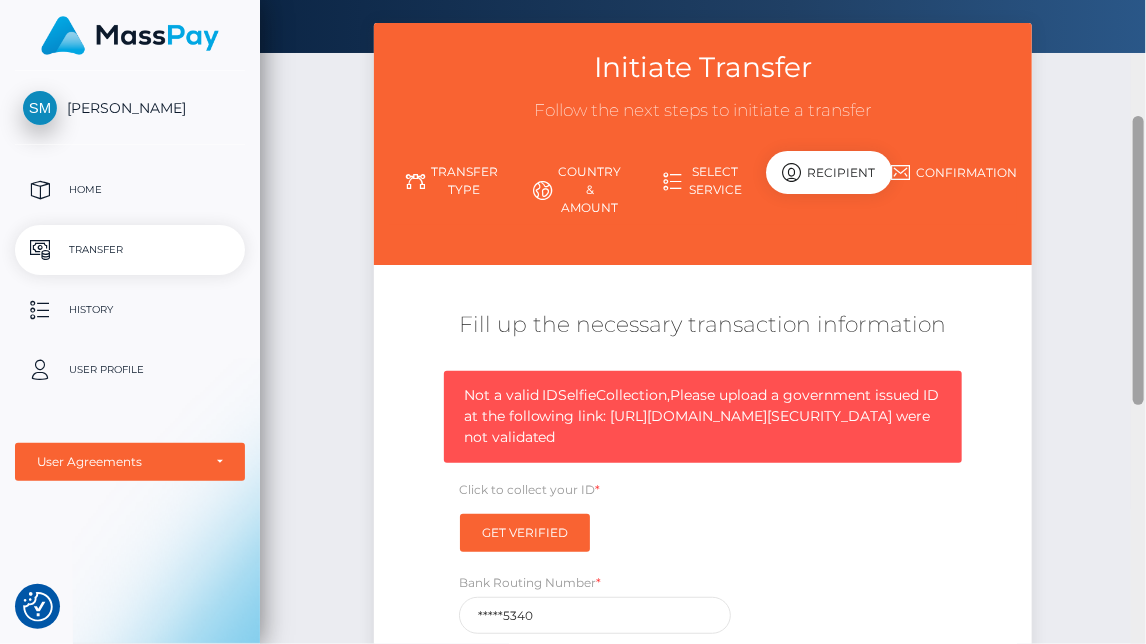 scroll, scrollTop: 0, scrollLeft: 0, axis: both 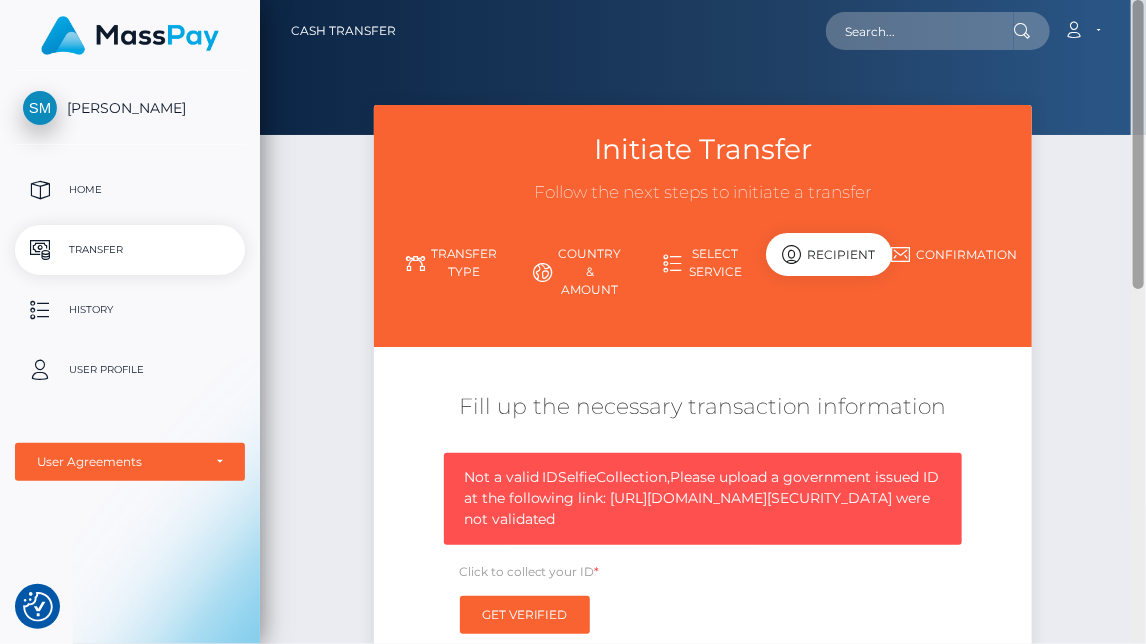 drag, startPoint x: 1139, startPoint y: 392, endPoint x: 1130, endPoint y: -41, distance: 433.09354 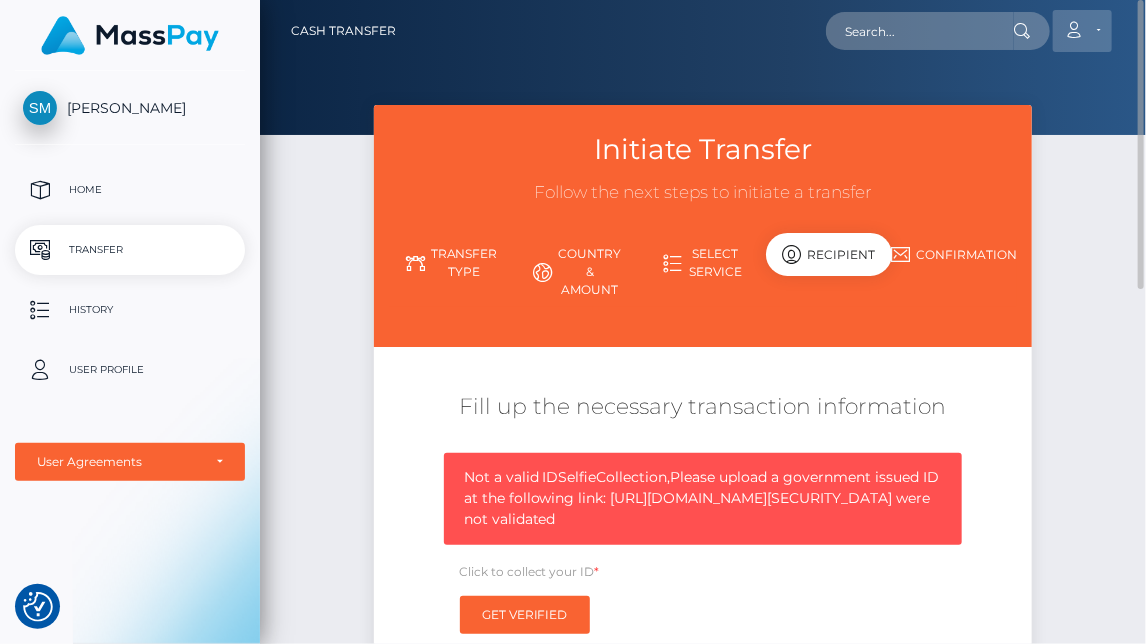 click on "Account" at bounding box center [1082, 31] 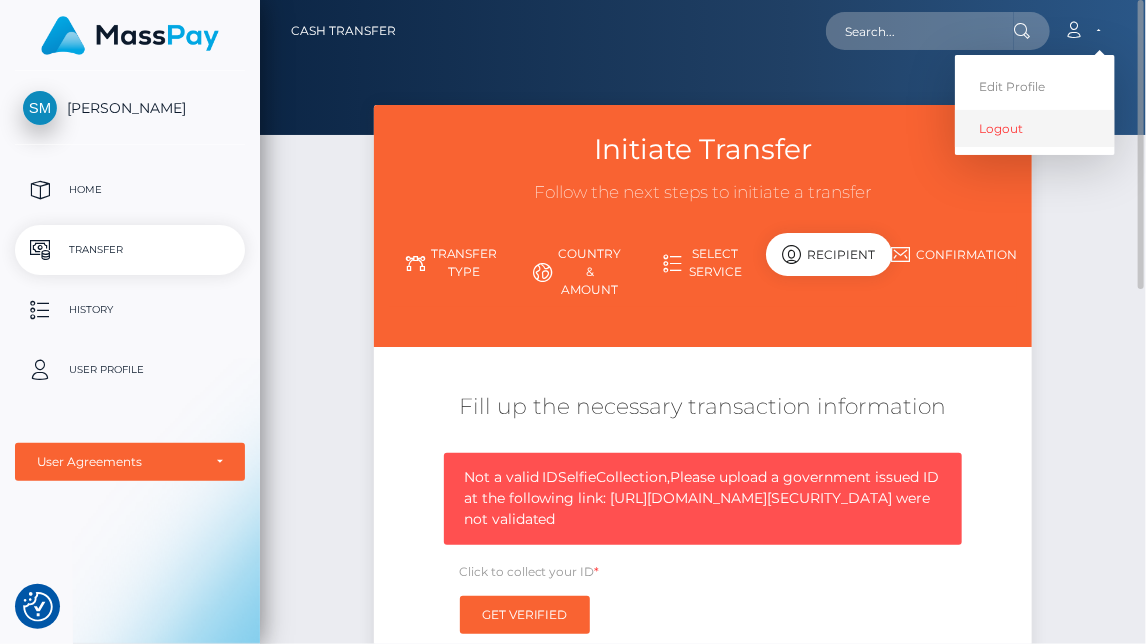 click on "Logout" at bounding box center (1035, 128) 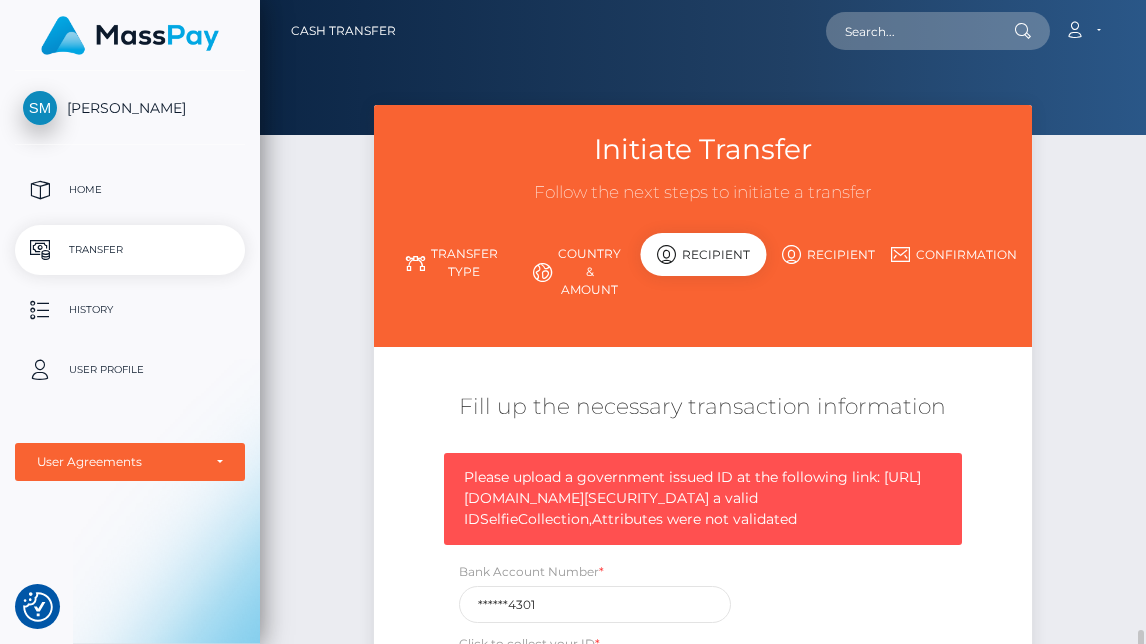 scroll, scrollTop: 0, scrollLeft: 0, axis: both 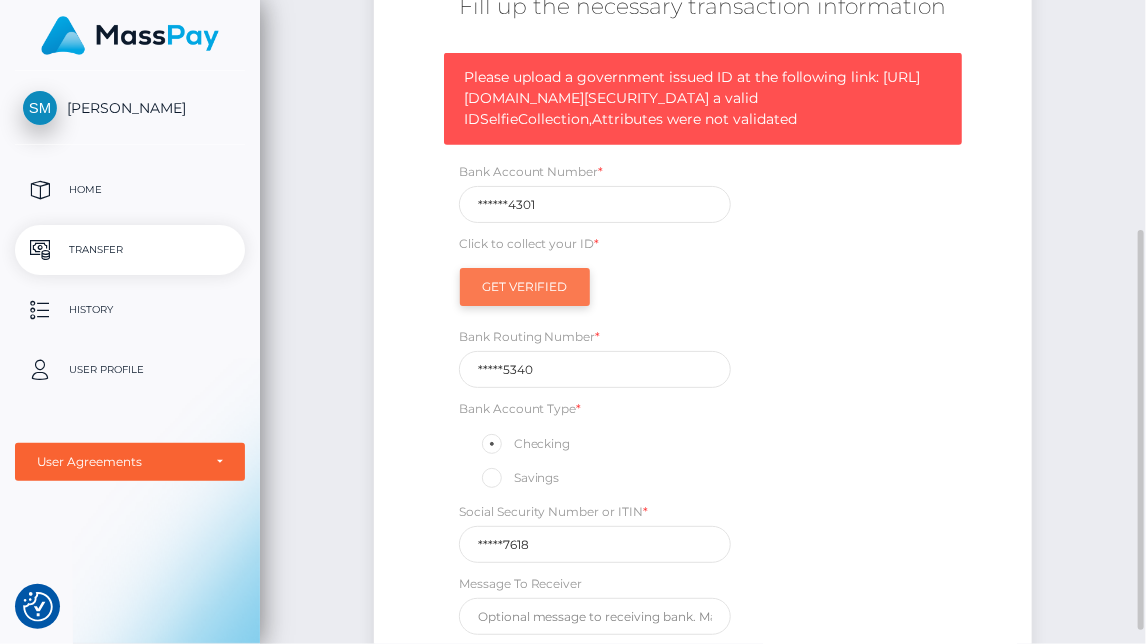 click on "Get Verified" at bounding box center [525, 287] 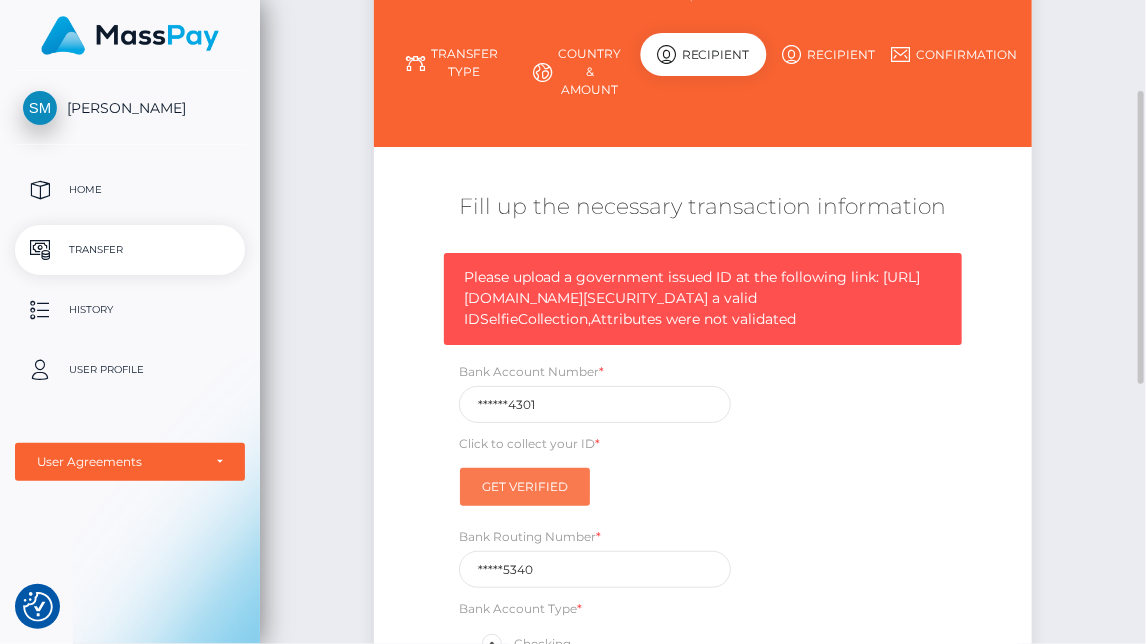 scroll, scrollTop: 700, scrollLeft: 0, axis: vertical 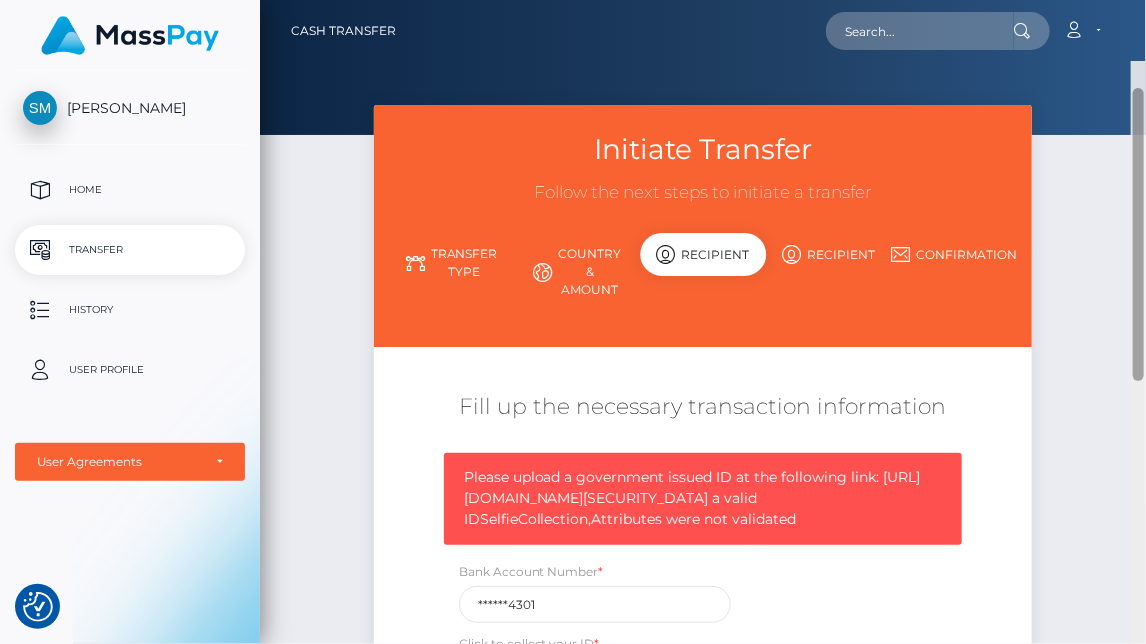 drag, startPoint x: 1140, startPoint y: 376, endPoint x: 1124, endPoint y: 32, distance: 344.3719 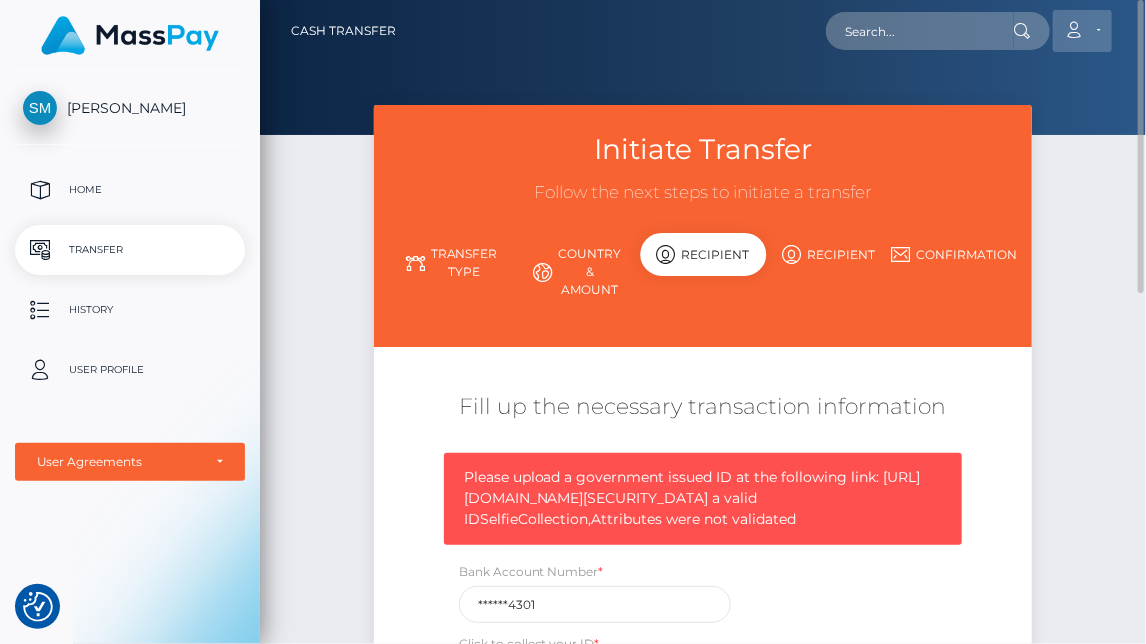 click on "Account" at bounding box center [1082, 31] 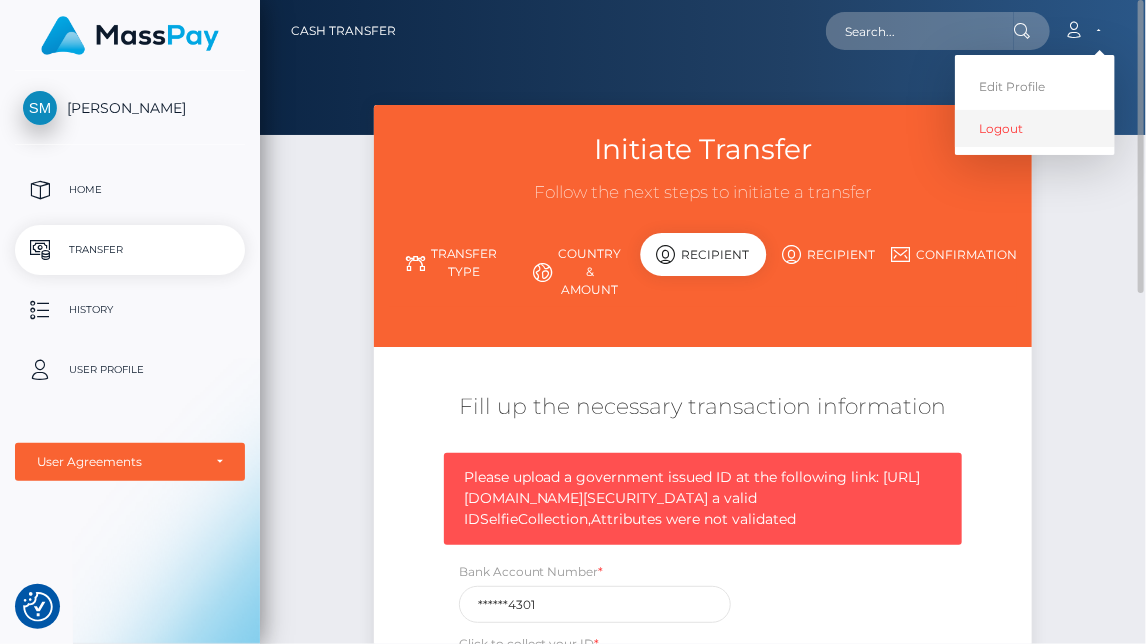 click on "Logout" at bounding box center (1035, 128) 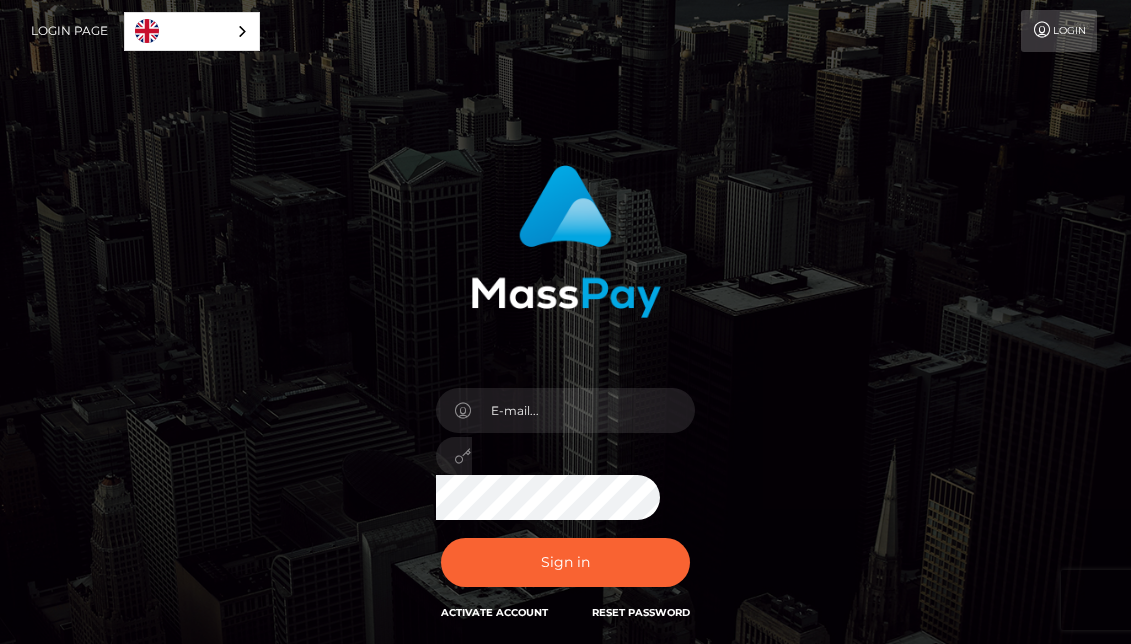 scroll, scrollTop: 0, scrollLeft: 0, axis: both 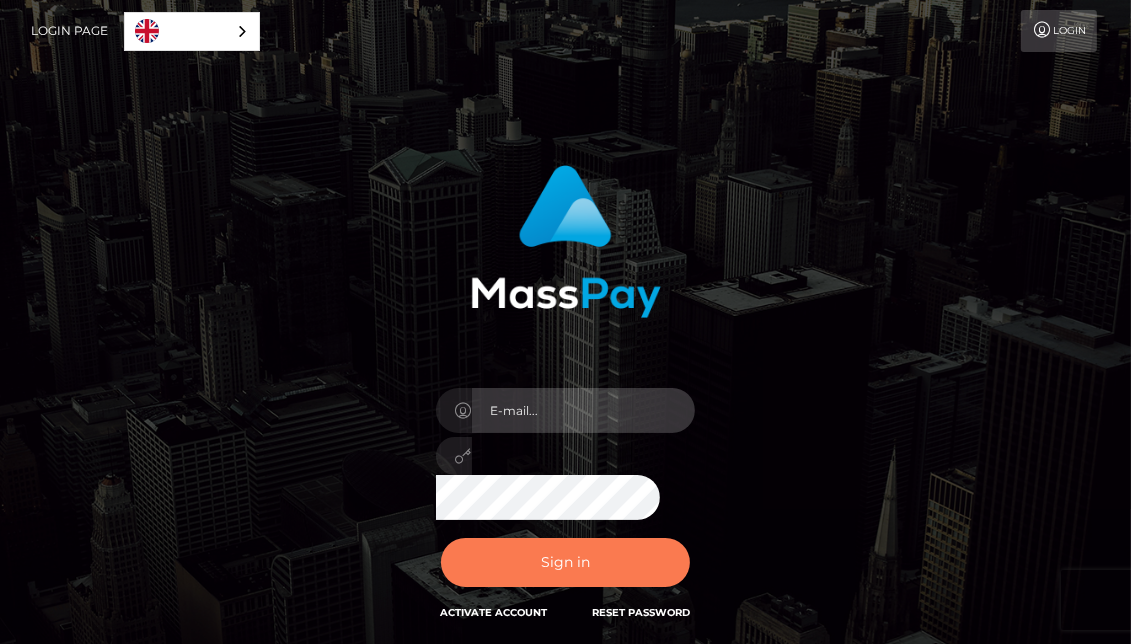 type on "mcmahans560@gmail.com" 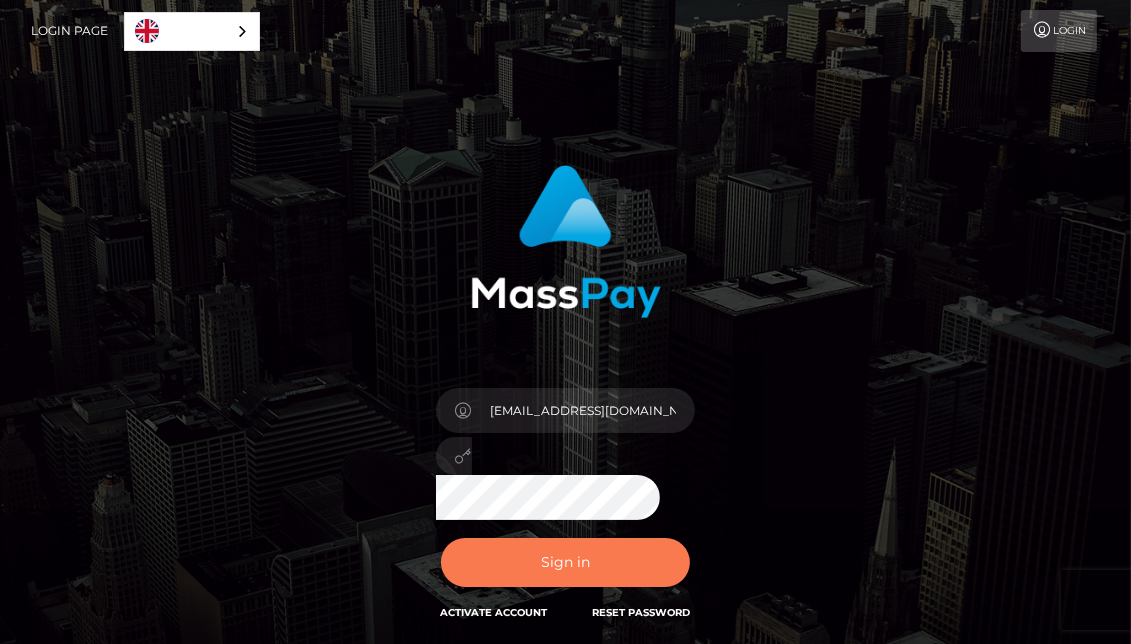 click on "Sign in" at bounding box center (566, 562) 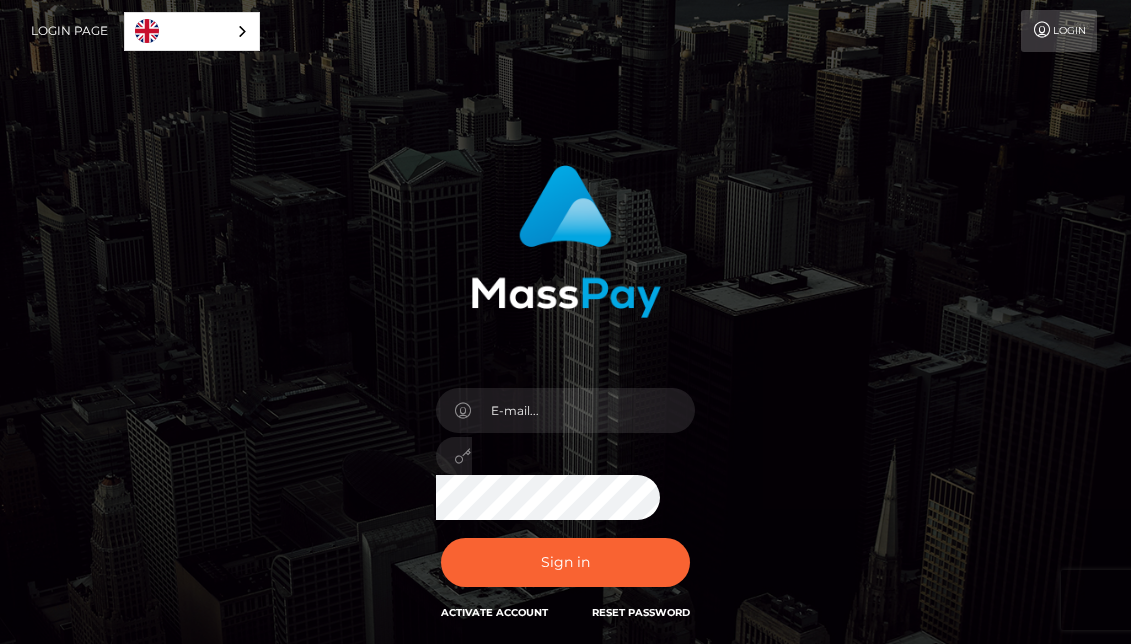 scroll, scrollTop: 0, scrollLeft: 0, axis: both 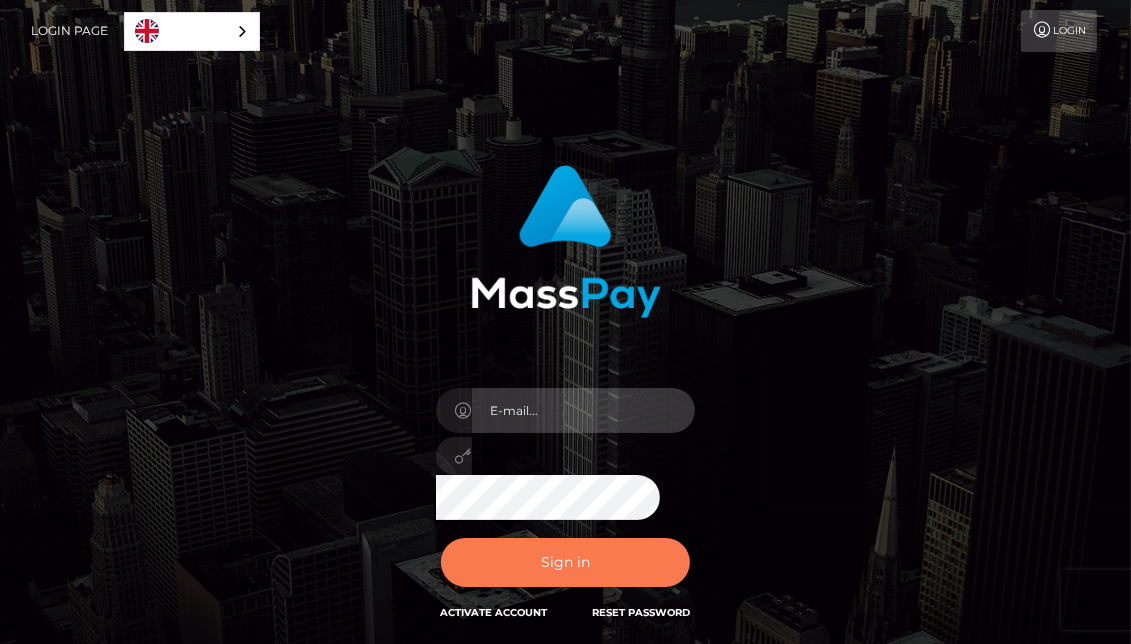 type on "mcmahans560@gmail.com" 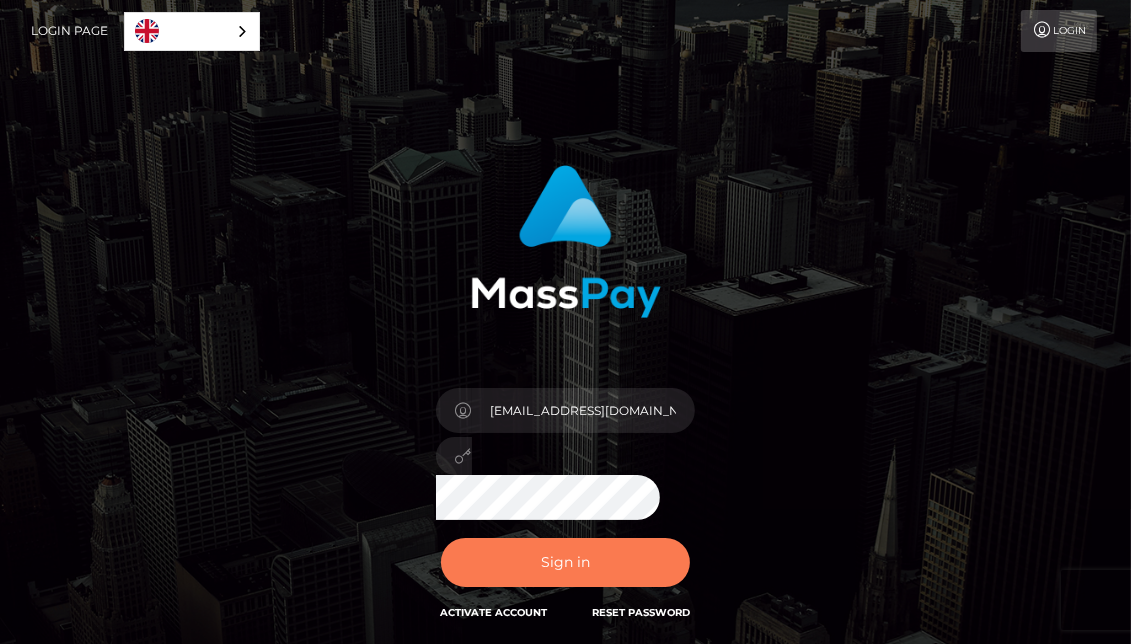click on "Sign in" at bounding box center (566, 562) 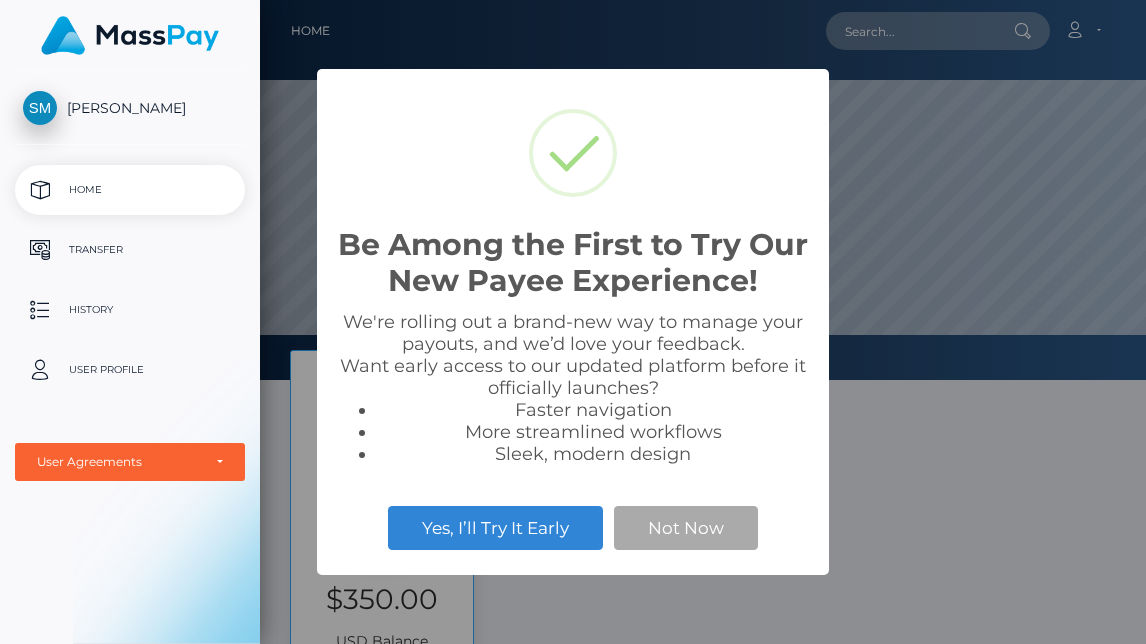 scroll, scrollTop: 0, scrollLeft: 0, axis: both 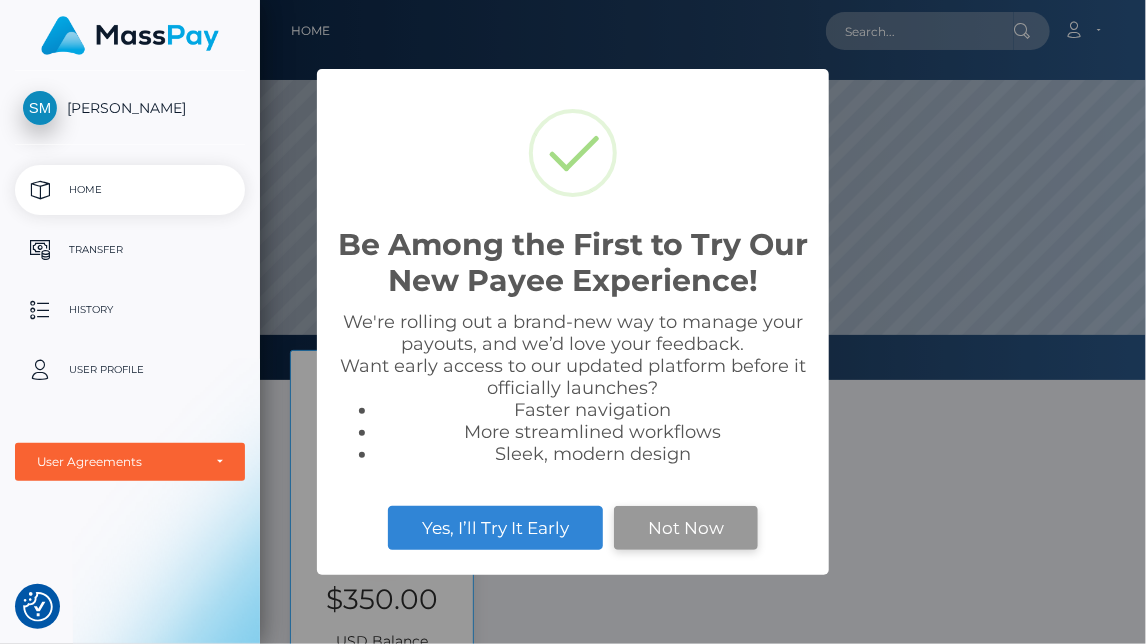 click on "Not Now" at bounding box center (686, 528) 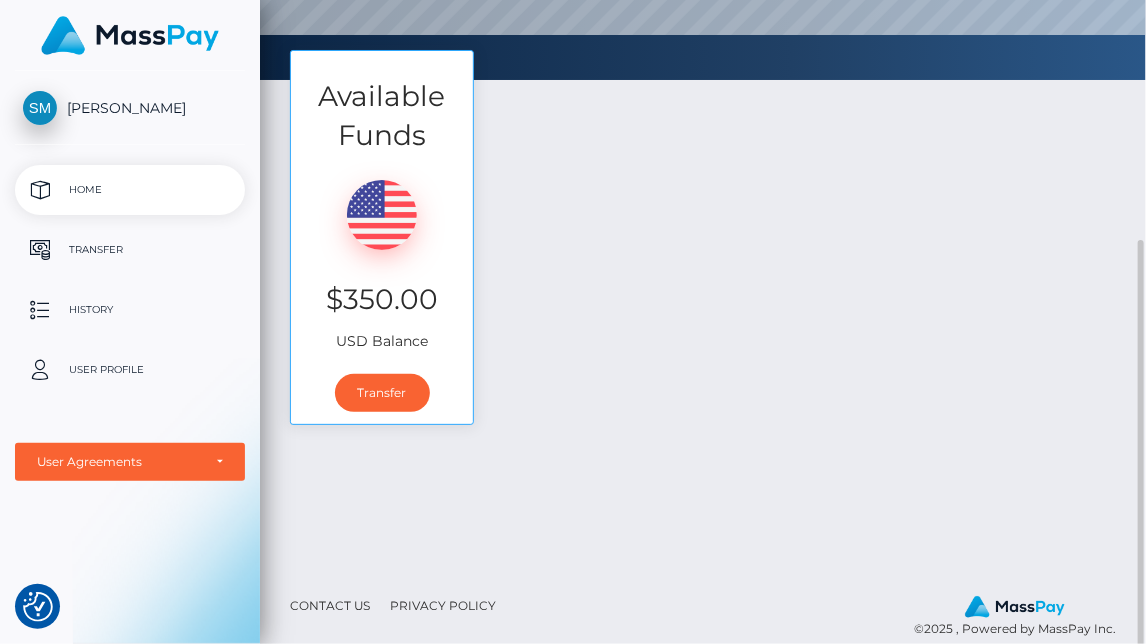 scroll, scrollTop: 324, scrollLeft: 0, axis: vertical 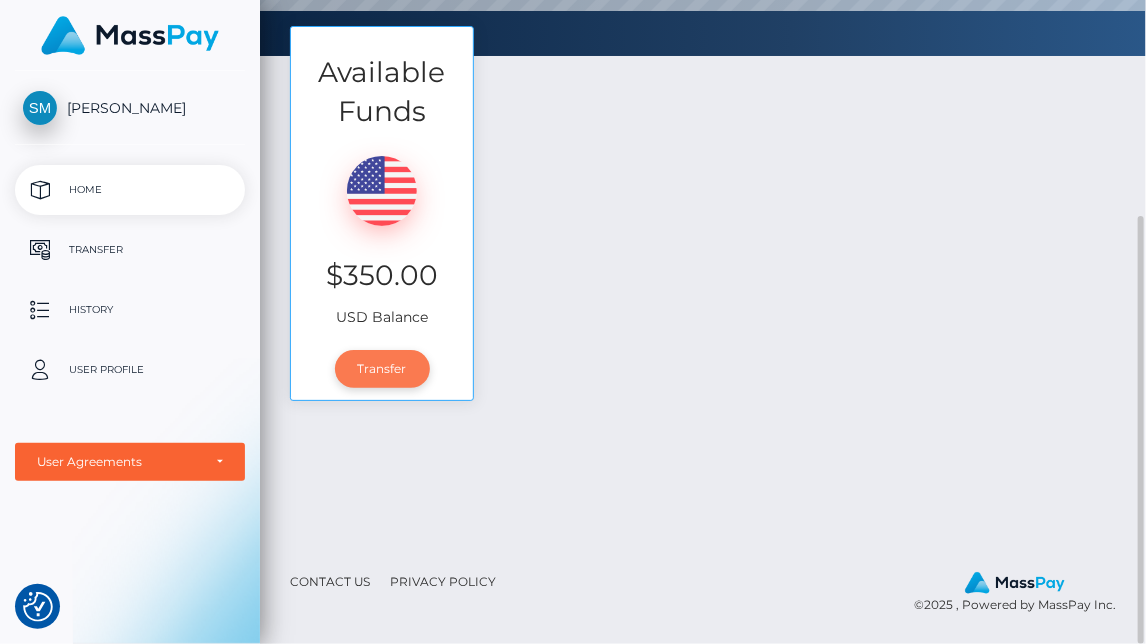 click on "Transfer" at bounding box center (382, 369) 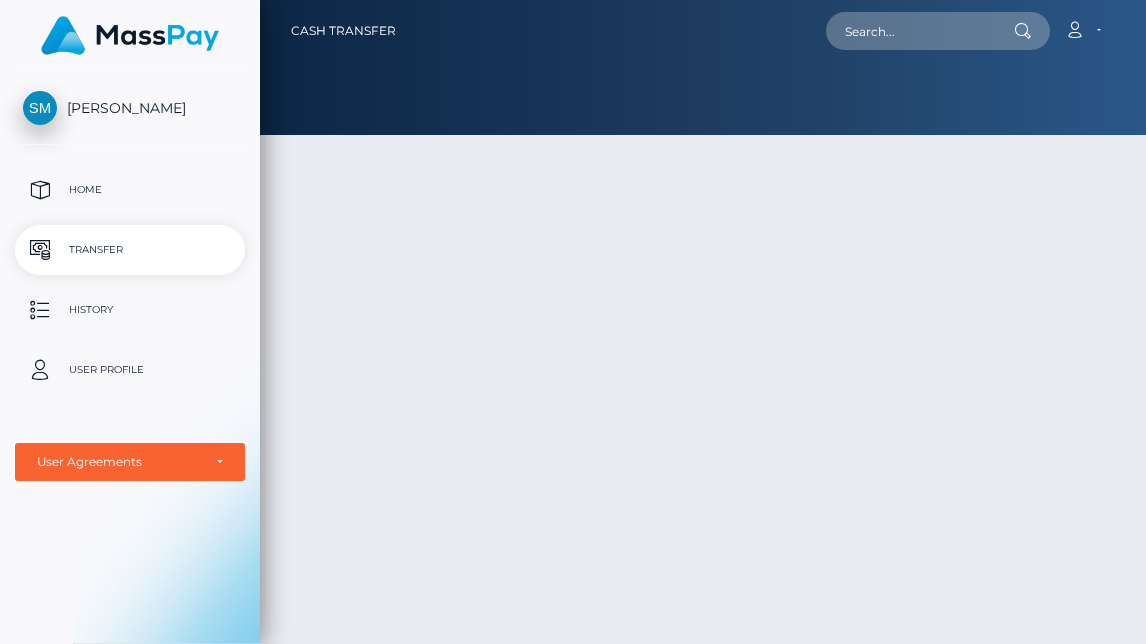 scroll, scrollTop: 0, scrollLeft: 0, axis: both 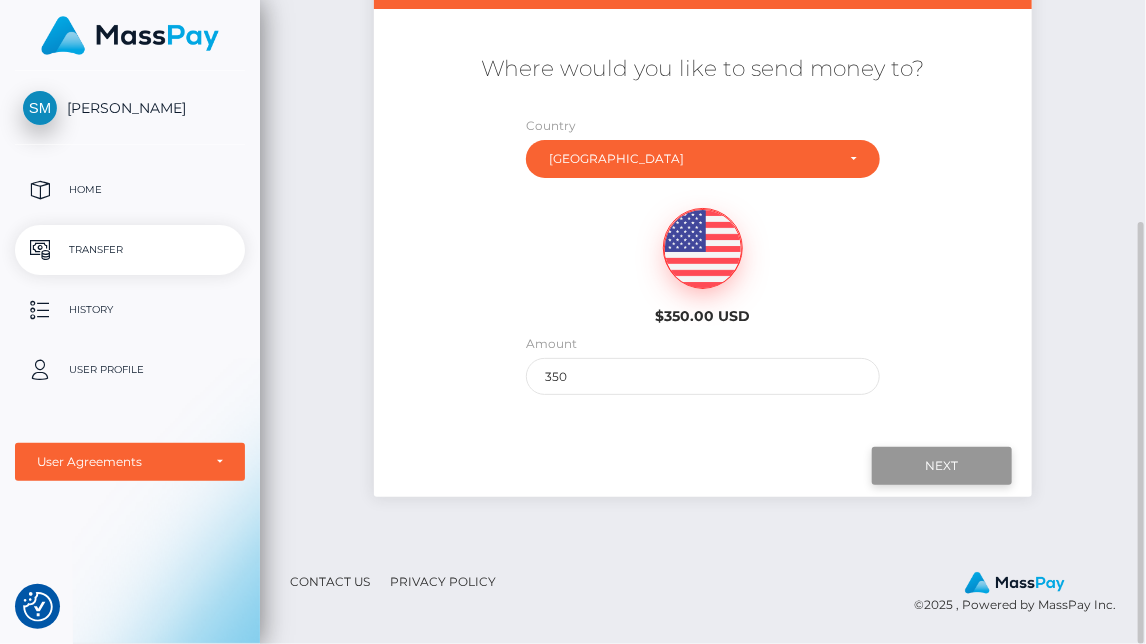 click on "Next" at bounding box center [942, 466] 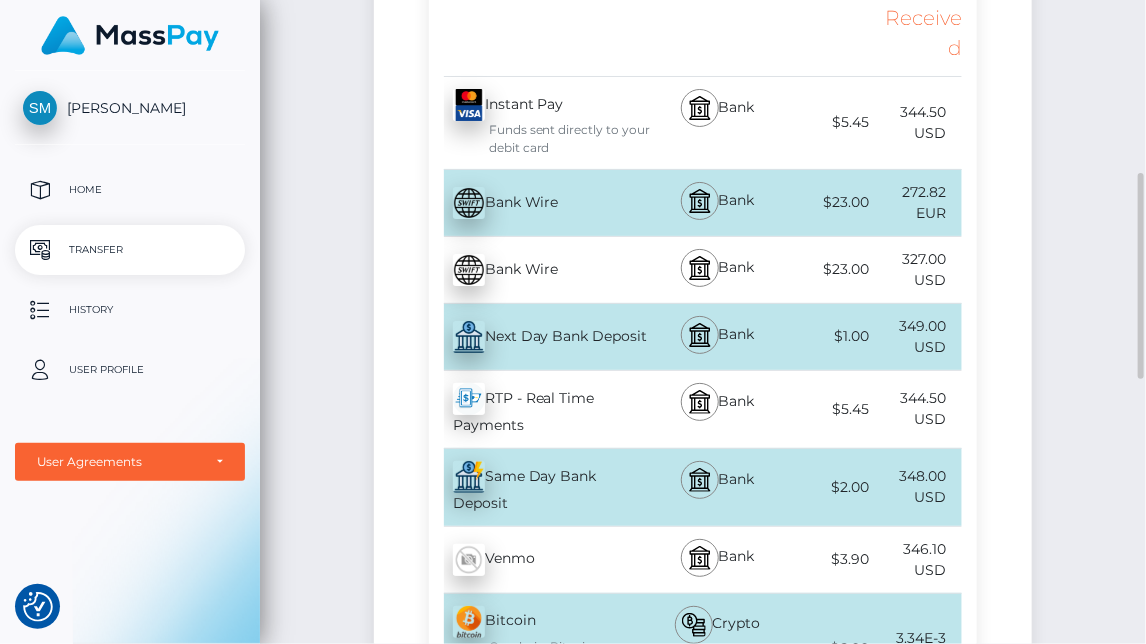 scroll, scrollTop: 638, scrollLeft: 0, axis: vertical 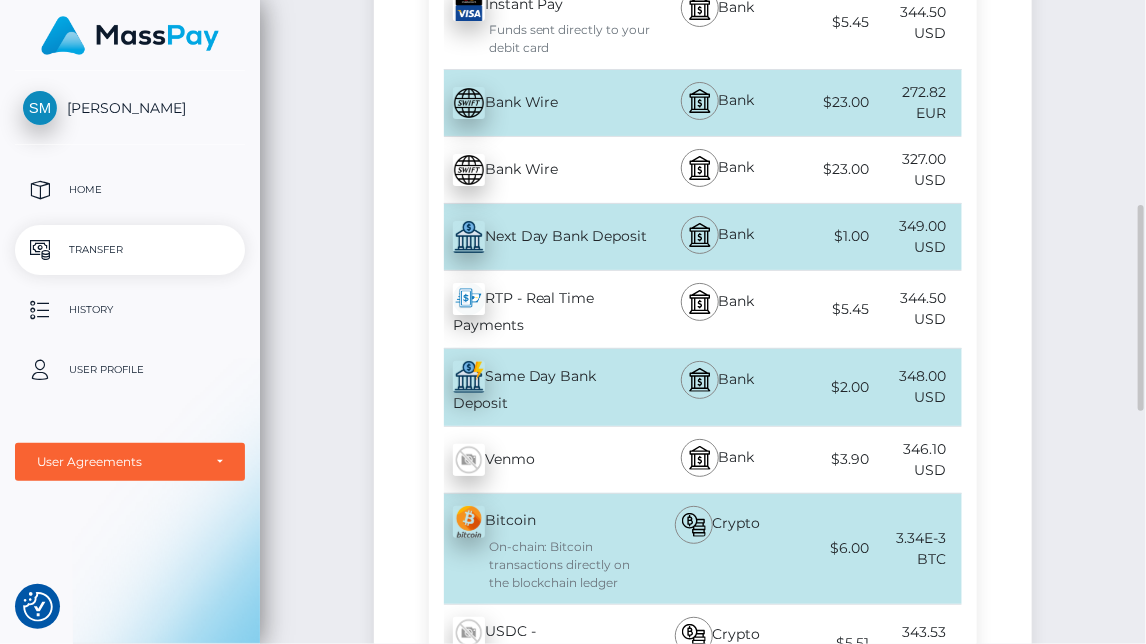 click on "Next Day Bank Deposit  - USD" at bounding box center (540, 237) 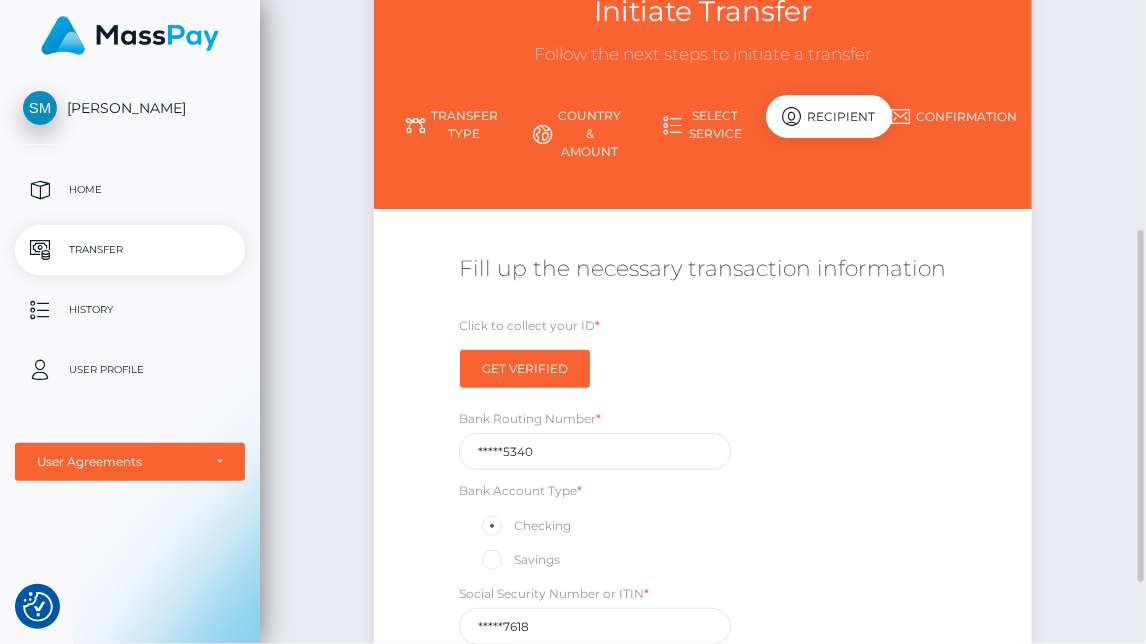 scroll, scrollTop: 438, scrollLeft: 0, axis: vertical 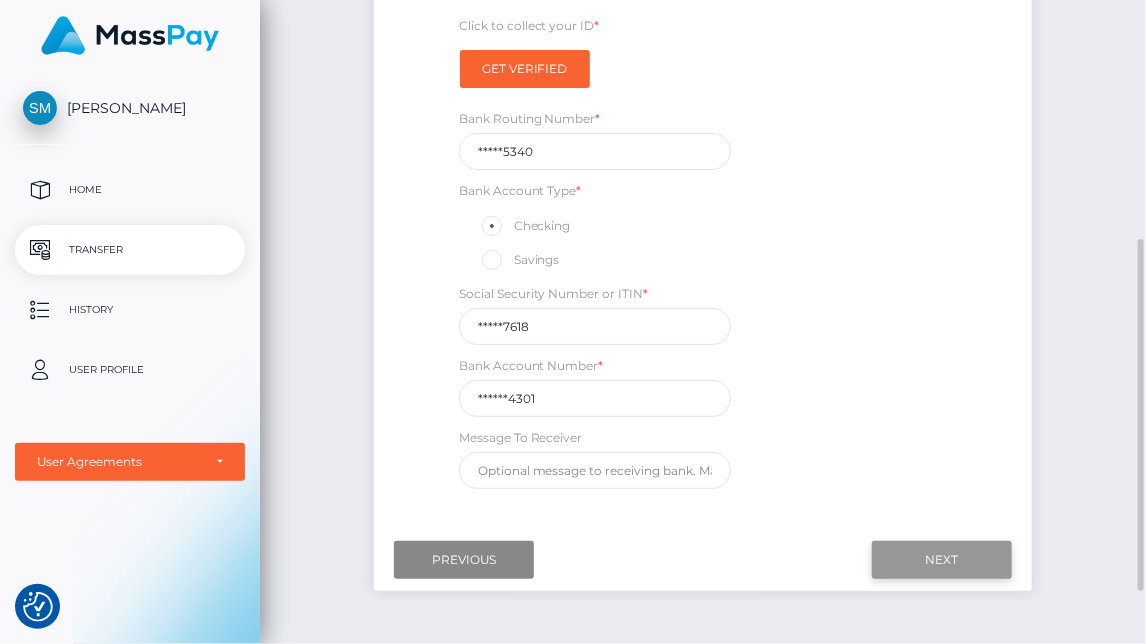 click on "Next" at bounding box center (942, 560) 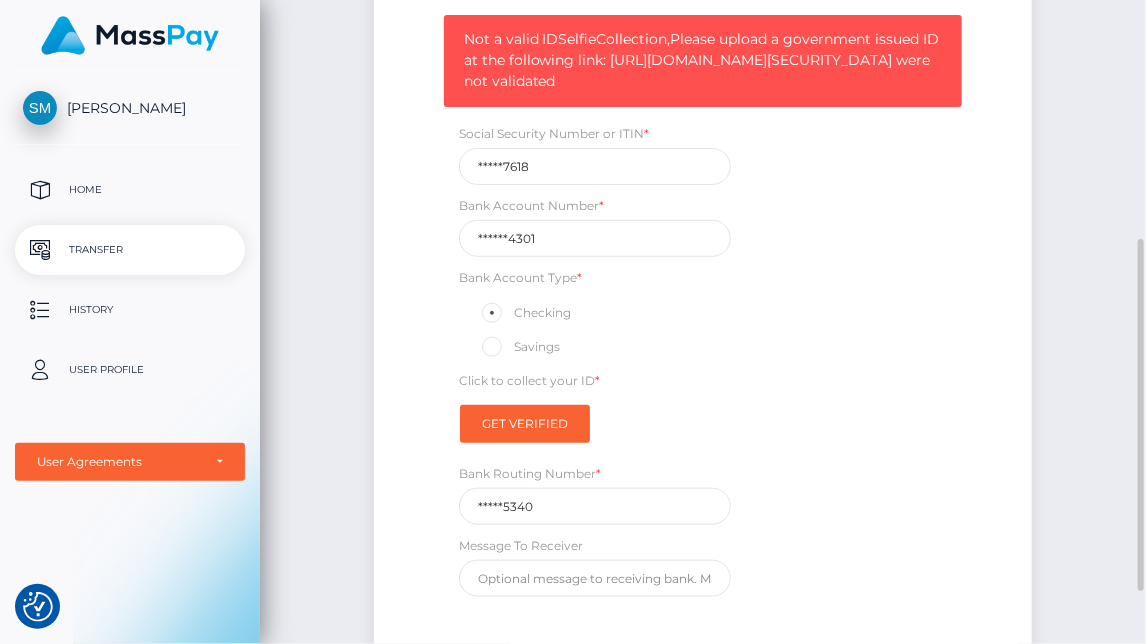 drag, startPoint x: 712, startPoint y: 207, endPoint x: 453, endPoint y: 81, distance: 288.02258 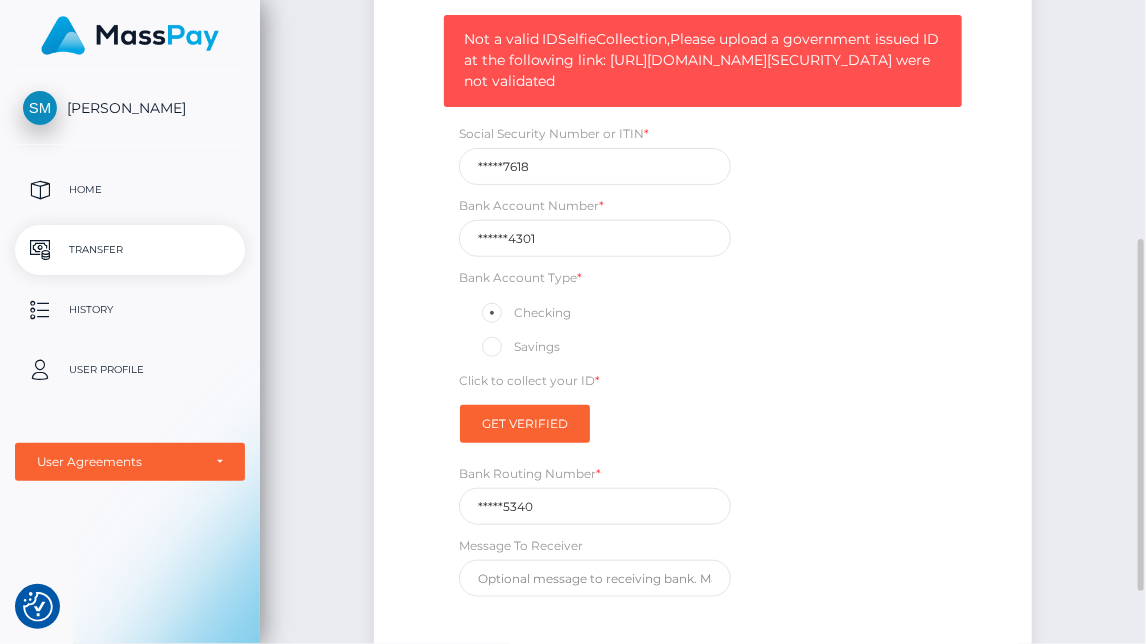 click on "Not a valid IDSelfieCollection,Please upload a government issued ID at the following link: https://magic.veriff.me/v/eyJhbGciOiJIUzI1NiIsInR5cCI6IkpXVCJ9.eyJpYXQiOjE3NTI4OTcyNzUsInNlc3Npb25faWQiOiIzYTZlNDMxZS1iODBlLTQ3ZjQtYTY5OC1iNzgwZjBkZDBiMTkiLCJpaWQiOiIyYTM0NGM4Yi1lYjk2LTQyMmEtODQ3Yy1kZWIwNWJmMTNkYzIiLCJ2aWQiOiI0MmI1NGRhOS1lODJhLTQyNDYtYWU1Mi1kNzMzODFiYzRlM2MiLCJjaWQiOiJmYWxjb24tMiIsImV4cCI6MTc1MzUwMjA3NX0.qhhIas_KHr8H390Gbb0go8Jvhu32d4MMaFMngdJcyUQ,Attributes were not validated" at bounding box center (703, 61) 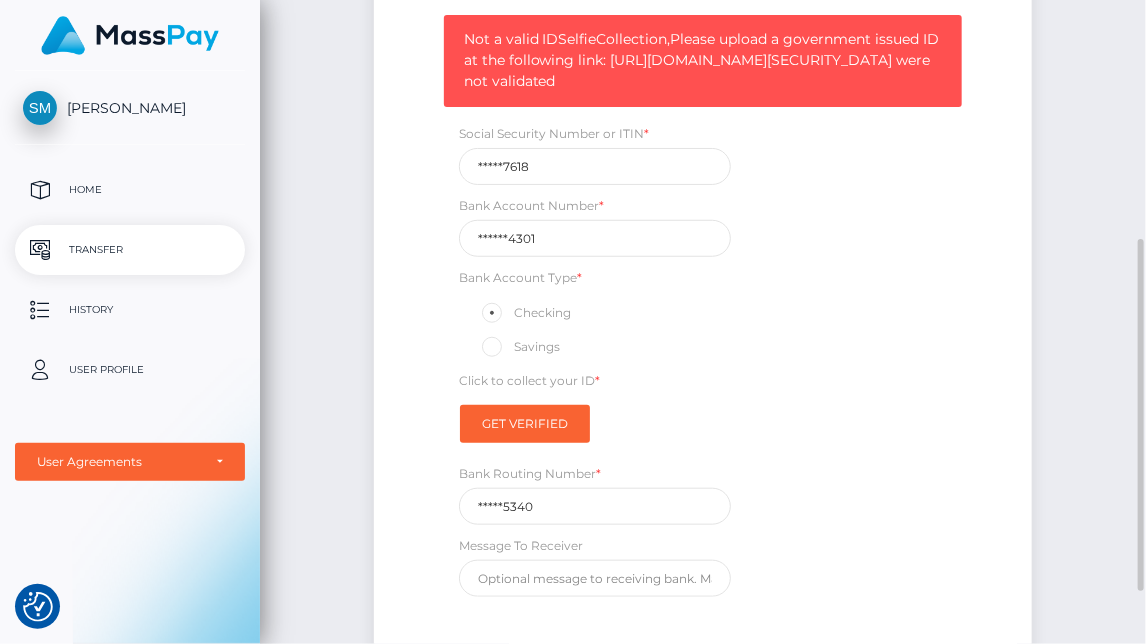 copy on "https://magic.veriff.me/v/eyJhbGciOiJIUzI1NiIsInR5cCI6IkpXVCJ9.eyJpYXQiOjE3NTI4OTcyNzUsInNlc3Npb25faWQiOiIzYTZlNDMxZS1iODBlLTQ3ZjQtYTY5OC1iNzgwZjBkZDBiMTkiLCJpaWQiOiIyYTM0NGM4Yi1lYjk2LTQyMmEtODQ3Yy1kZWIwNWJmMTNkYzIiLCJ2aWQiOiI0MmI1NGRhOS1lODJhLTQyNDYtYWU1Mi1kNzMzODFiYzRlM2MiLCJjaWQiOiJmYWxjb24tMiIsImV4cCI6MTc1MzUwMjA3NX0.qhhIas_KHr8H390Gbb0go8Jvhu32d4MMaFMngdJcyUQ," 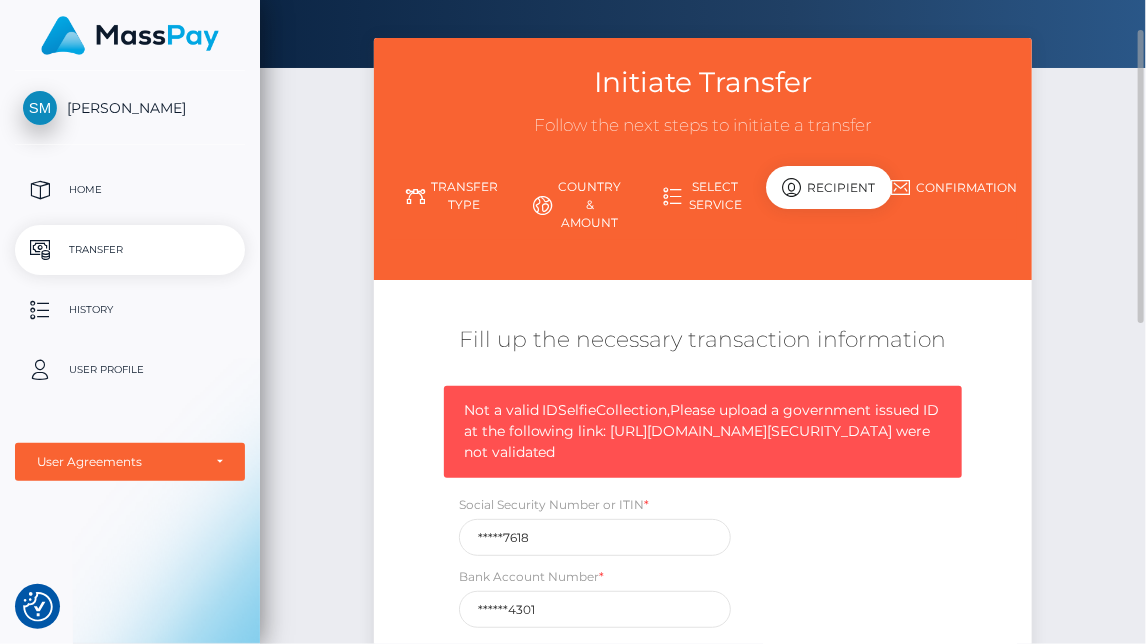 scroll, scrollTop: 0, scrollLeft: 0, axis: both 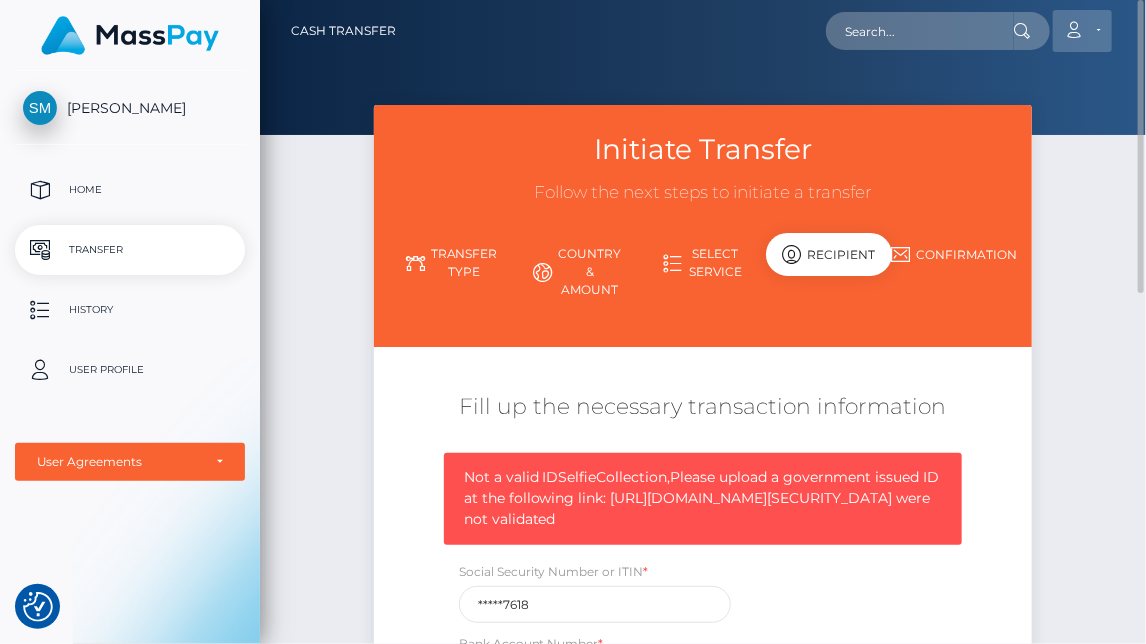 click on "Account" at bounding box center [1082, 31] 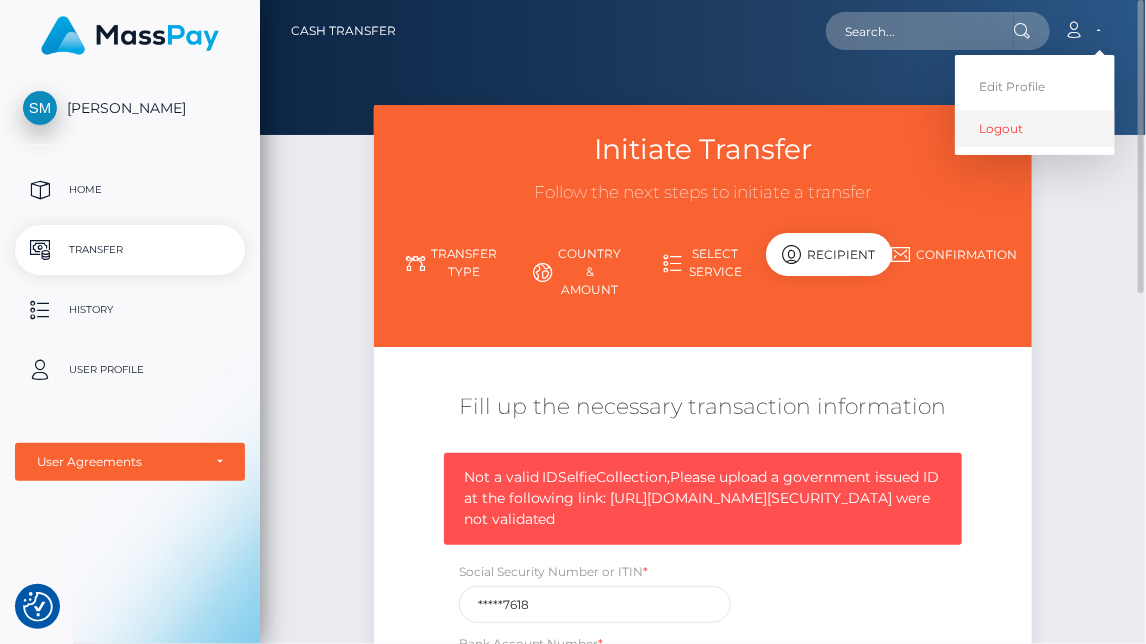 click on "Logout" at bounding box center [1035, 128] 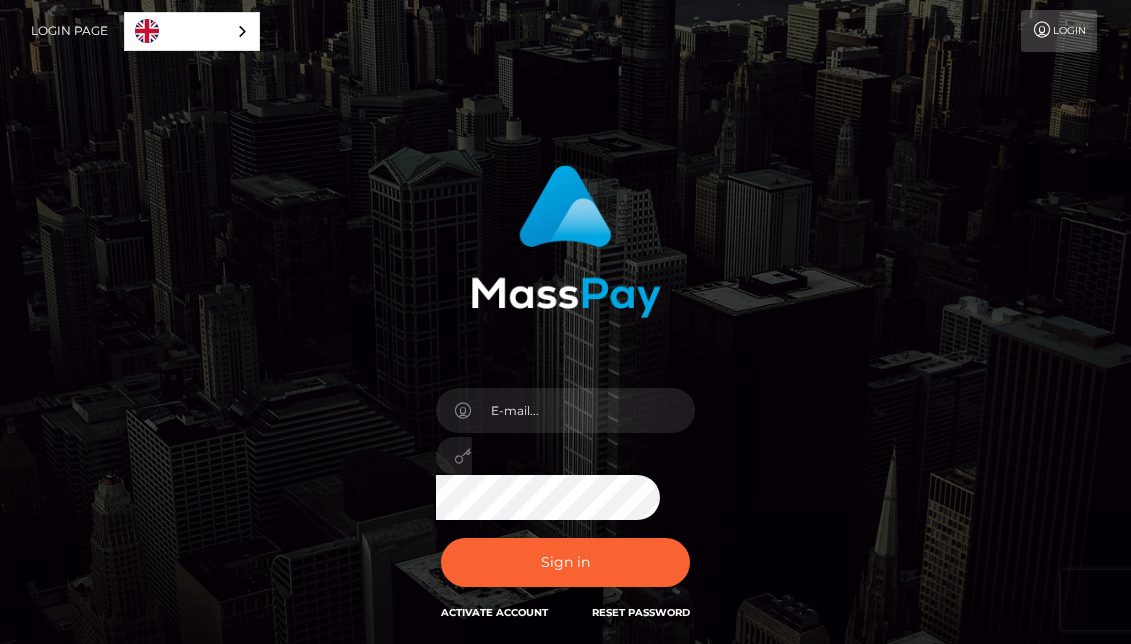 scroll, scrollTop: 0, scrollLeft: 0, axis: both 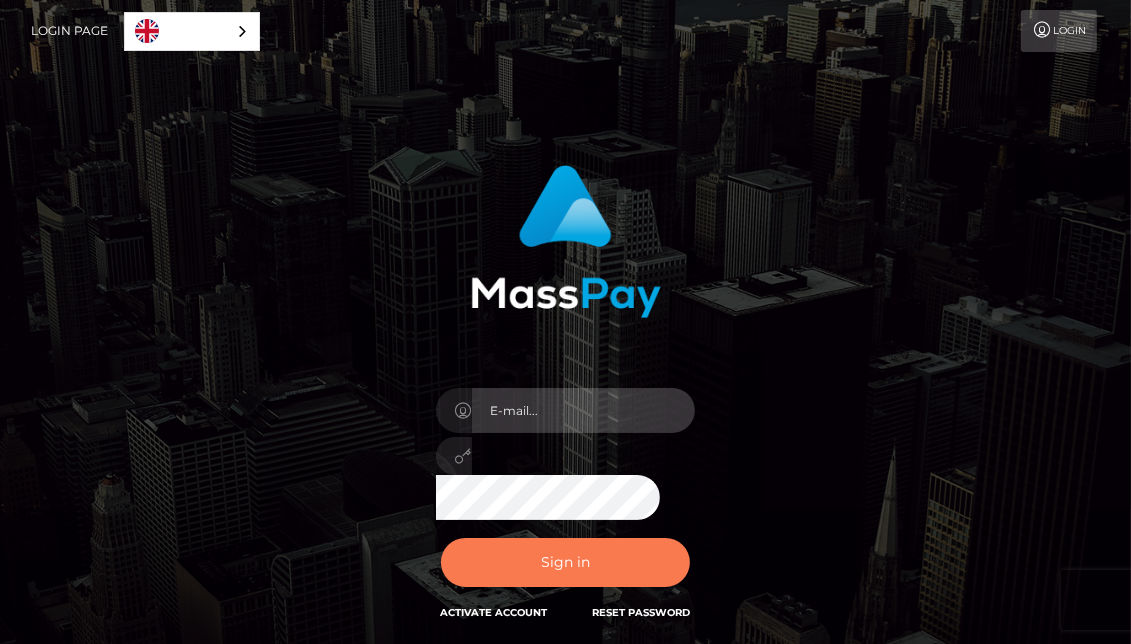 type on "mcmahans560@gmail.com" 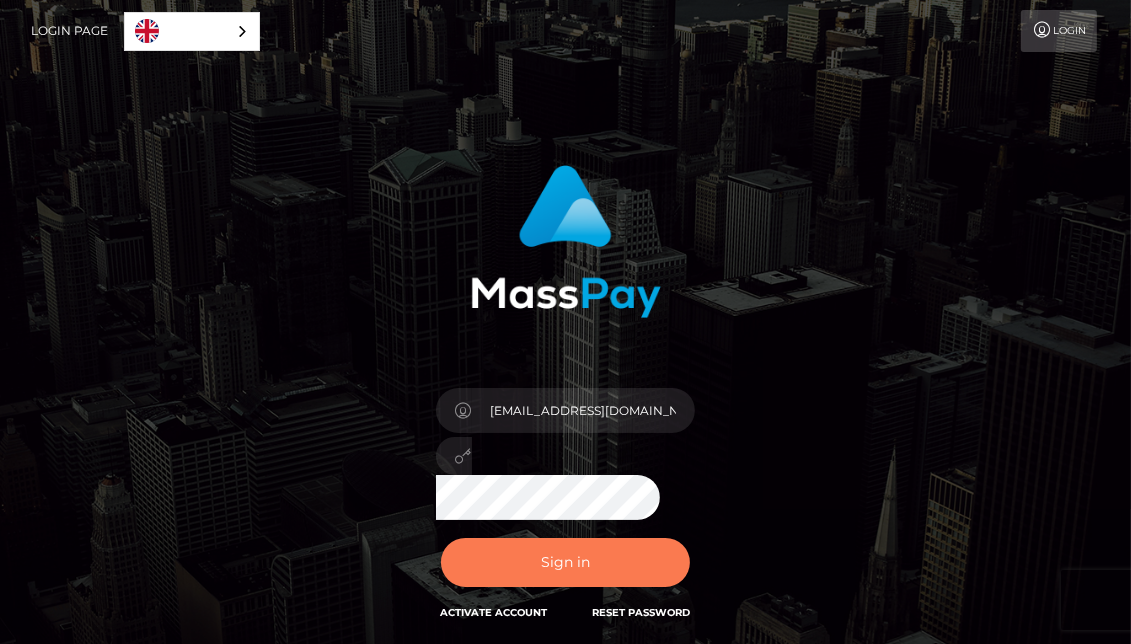 click on "Sign in" at bounding box center [566, 562] 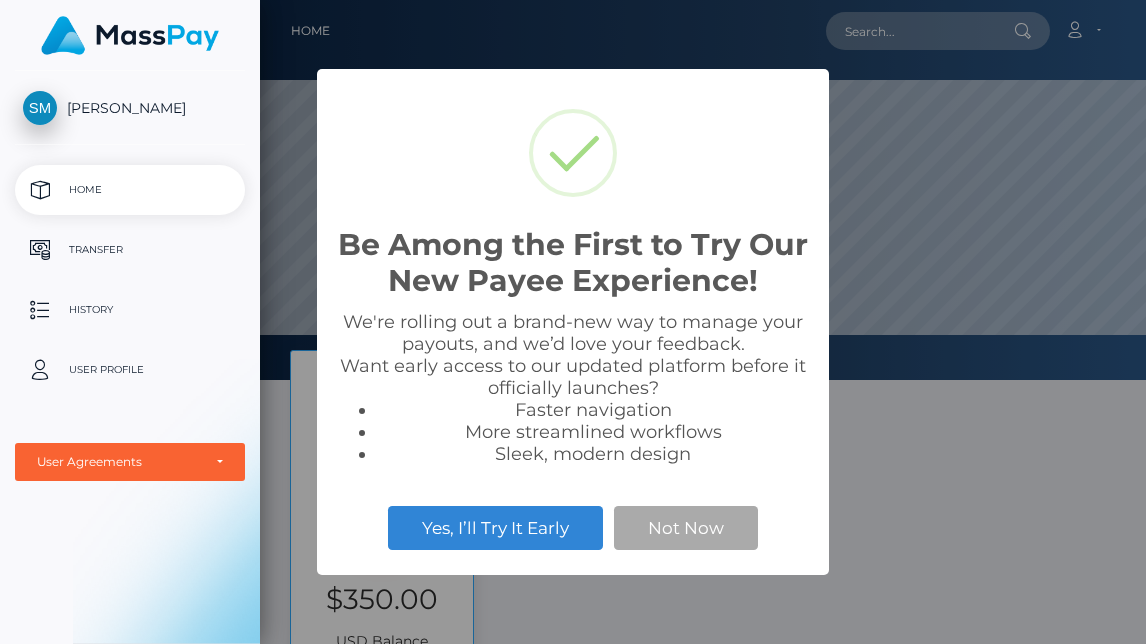 scroll, scrollTop: 0, scrollLeft: 0, axis: both 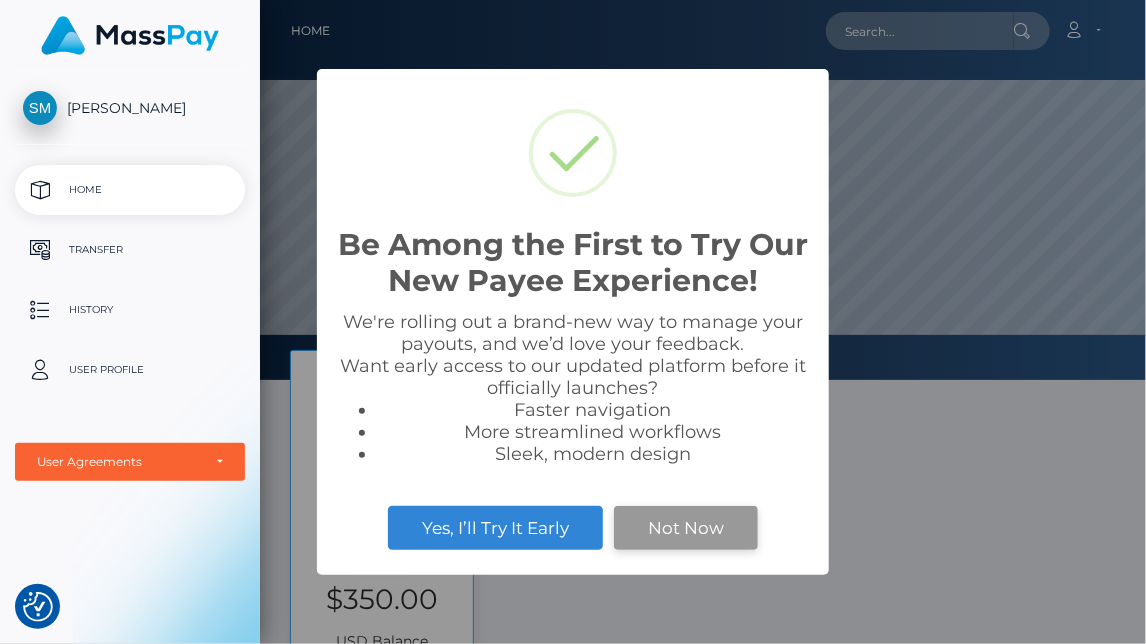 click on "Not Now" at bounding box center (686, 528) 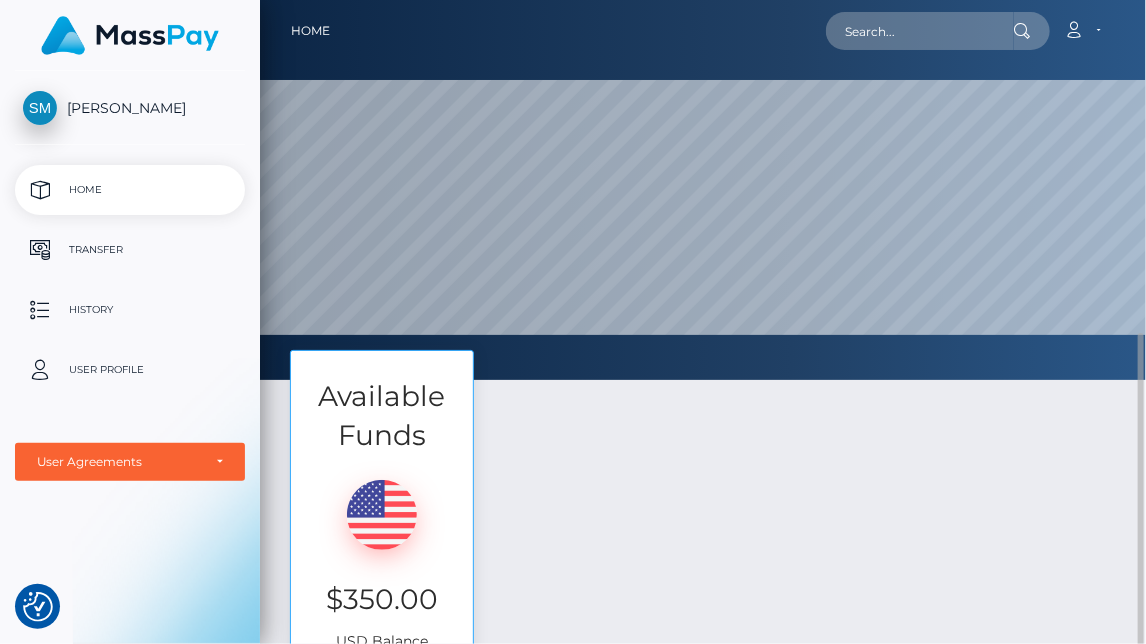 scroll, scrollTop: 300, scrollLeft: 0, axis: vertical 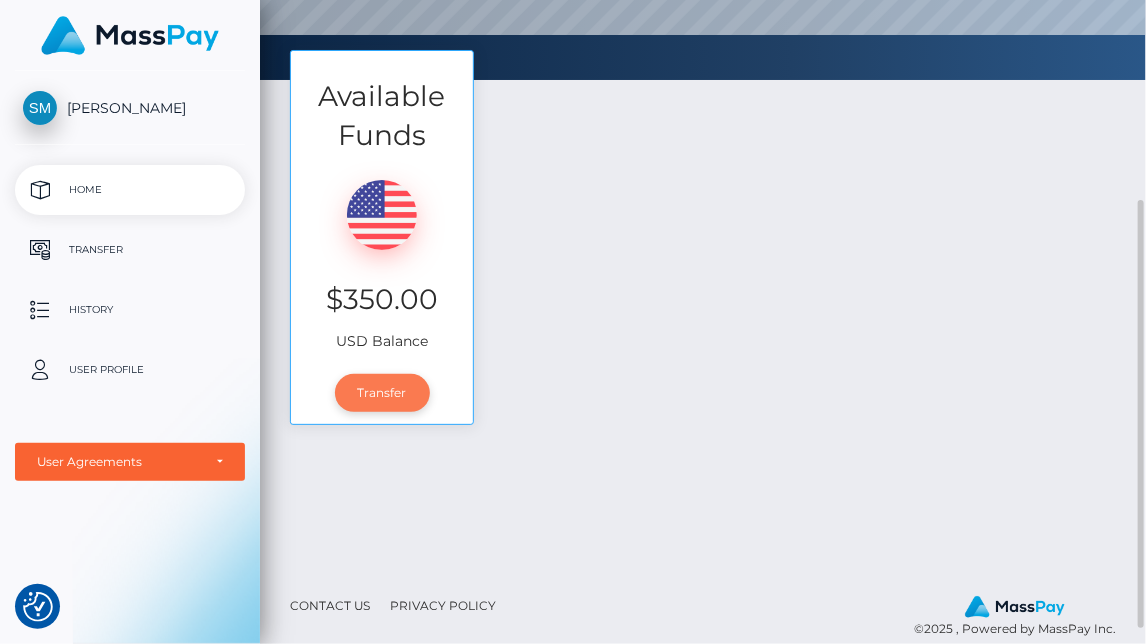 click on "Transfer" at bounding box center [382, 393] 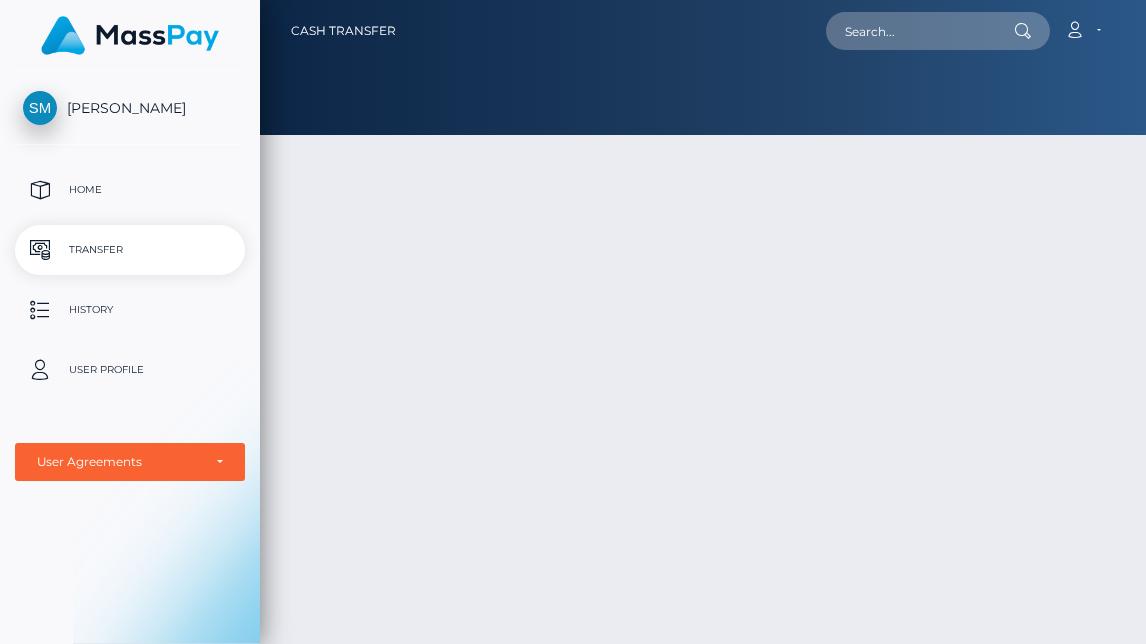 scroll, scrollTop: 0, scrollLeft: 0, axis: both 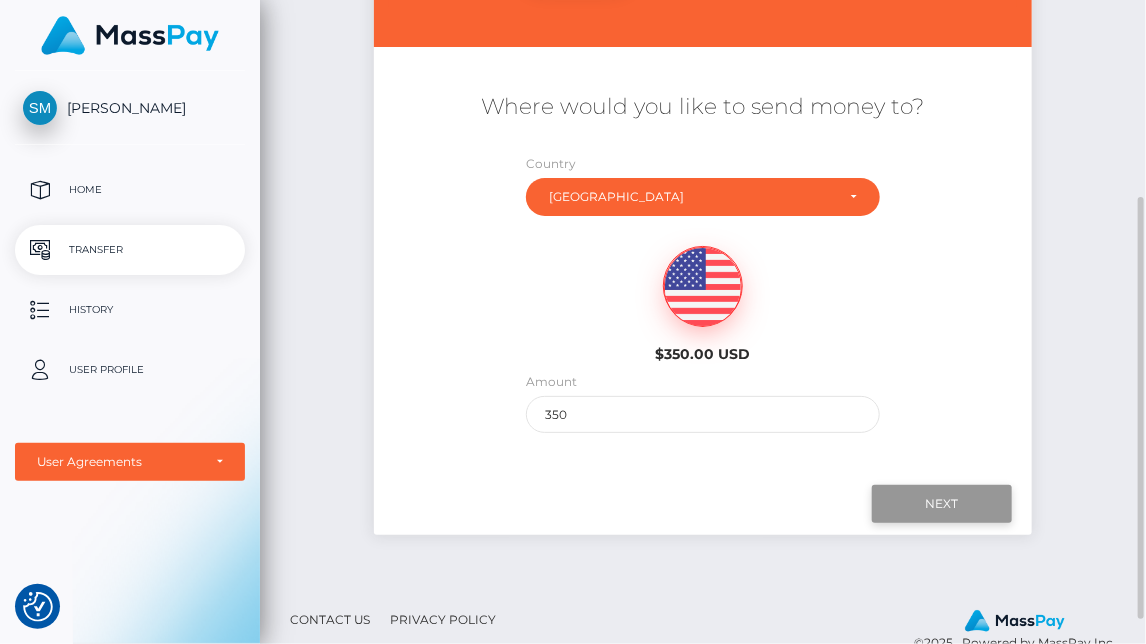 click on "Next" at bounding box center (942, 504) 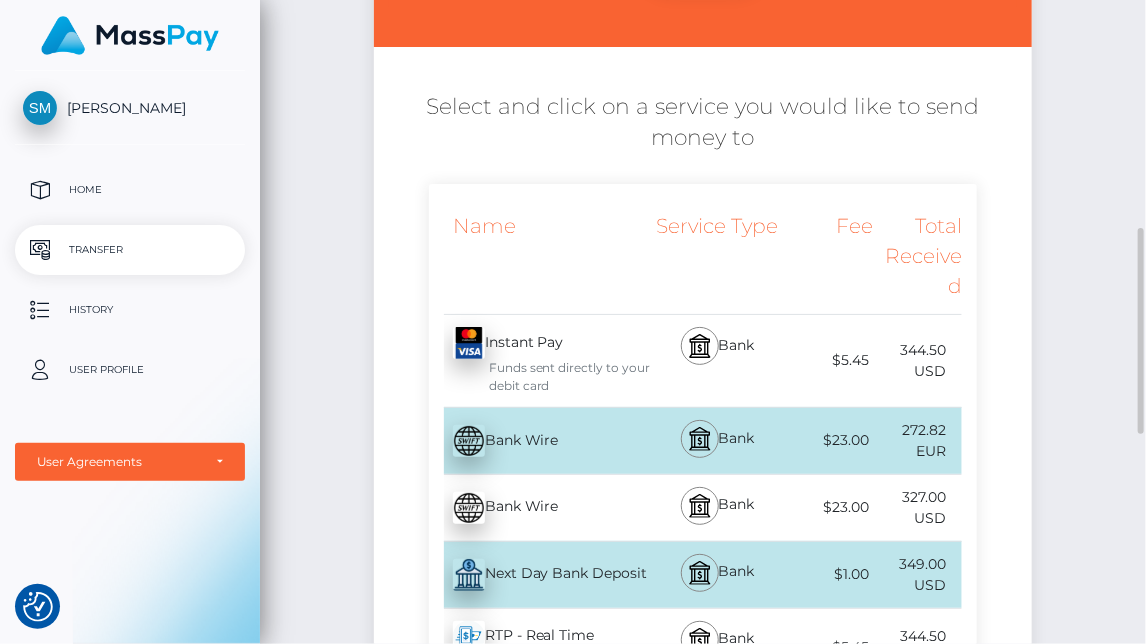 scroll, scrollTop: 600, scrollLeft: 0, axis: vertical 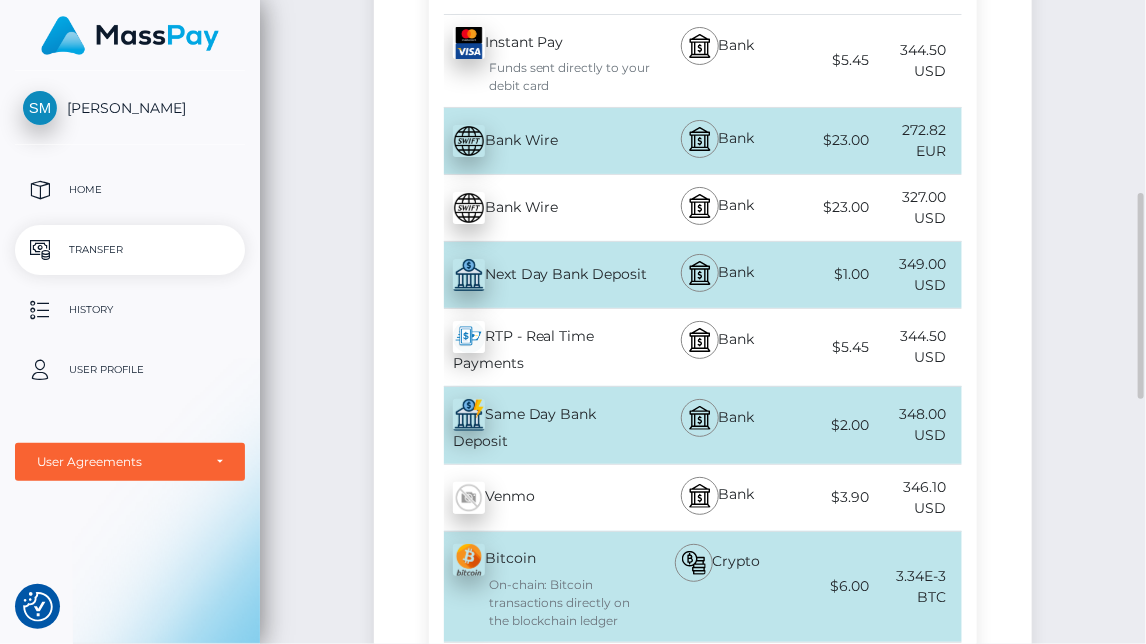 click on "Next Day Bank Deposit  - USD" at bounding box center (540, 275) 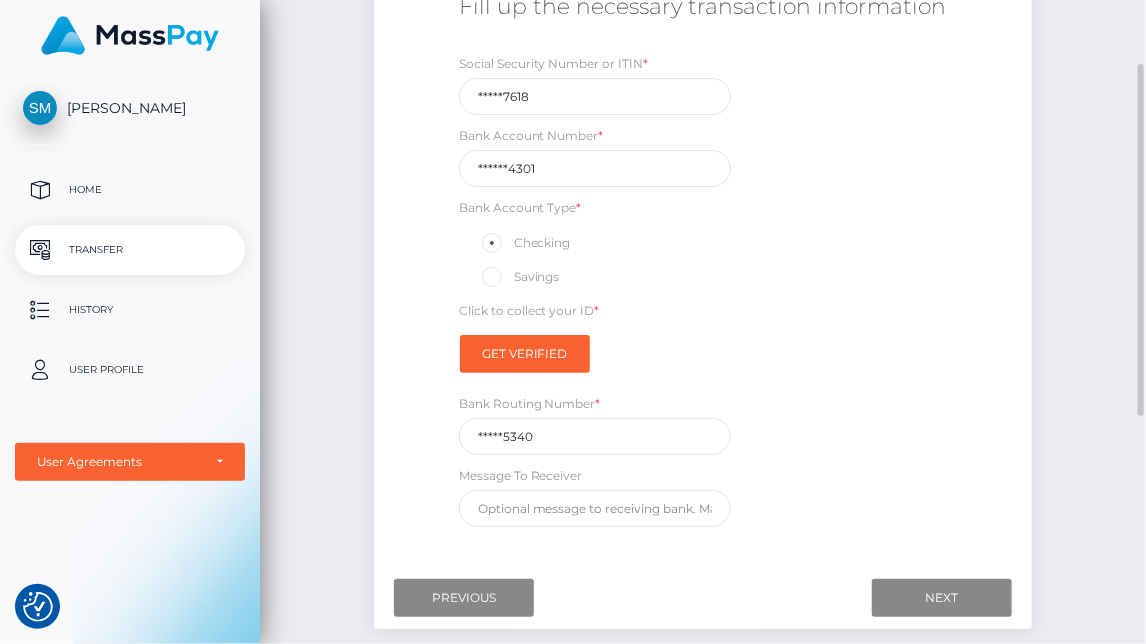 scroll, scrollTop: 500, scrollLeft: 0, axis: vertical 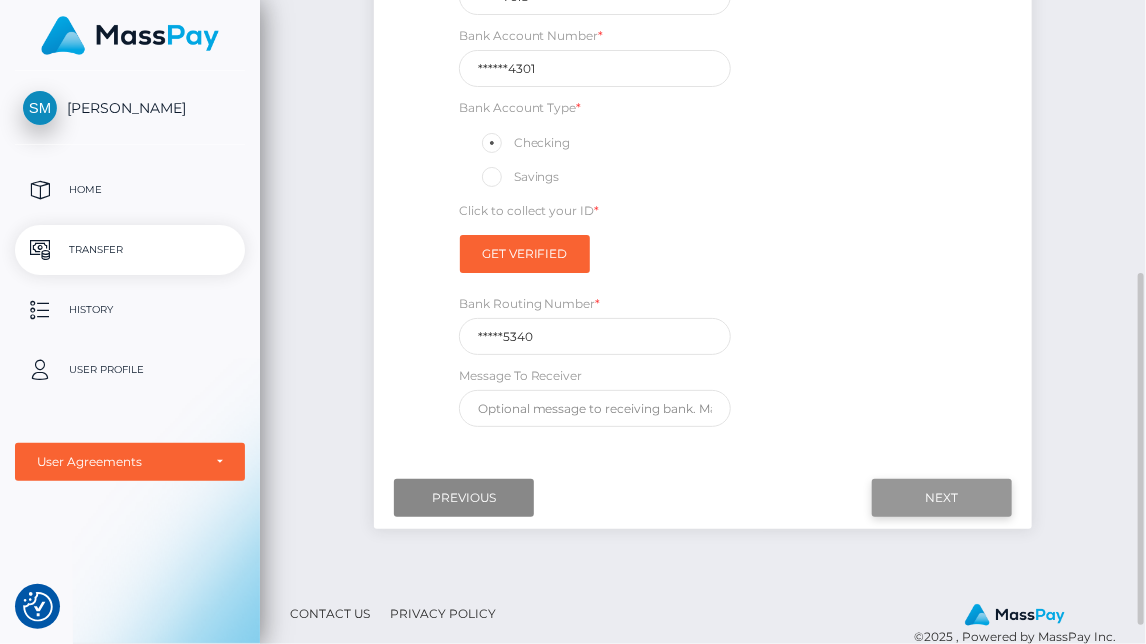 click on "Next" at bounding box center [942, 498] 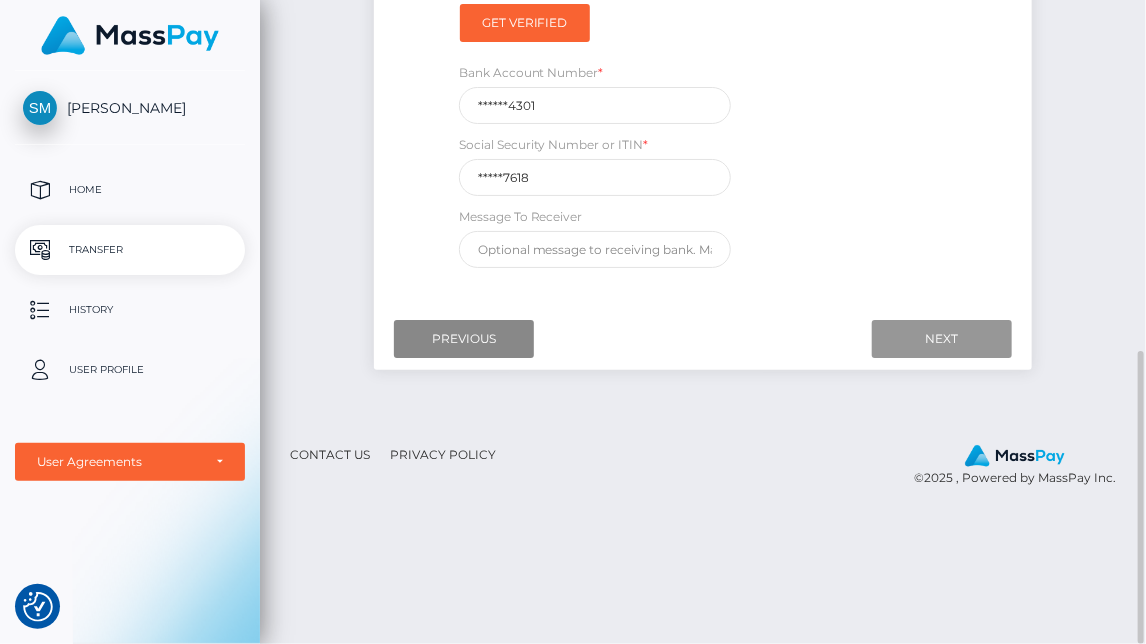 scroll, scrollTop: 167, scrollLeft: 0, axis: vertical 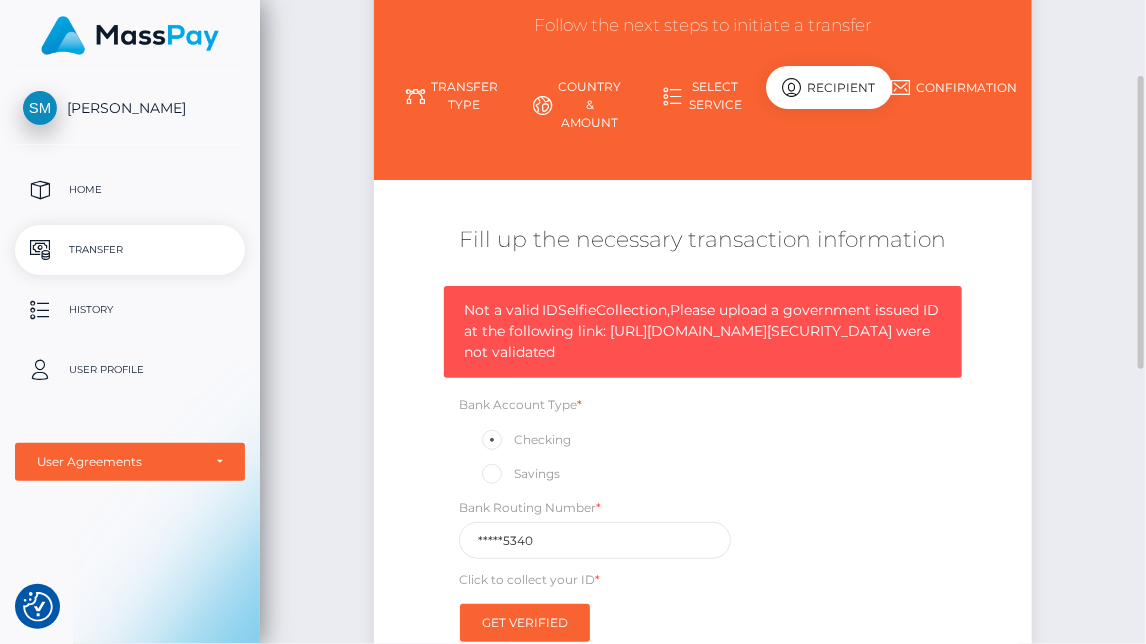 drag, startPoint x: 464, startPoint y: 354, endPoint x: 708, endPoint y: 485, distance: 276.94223 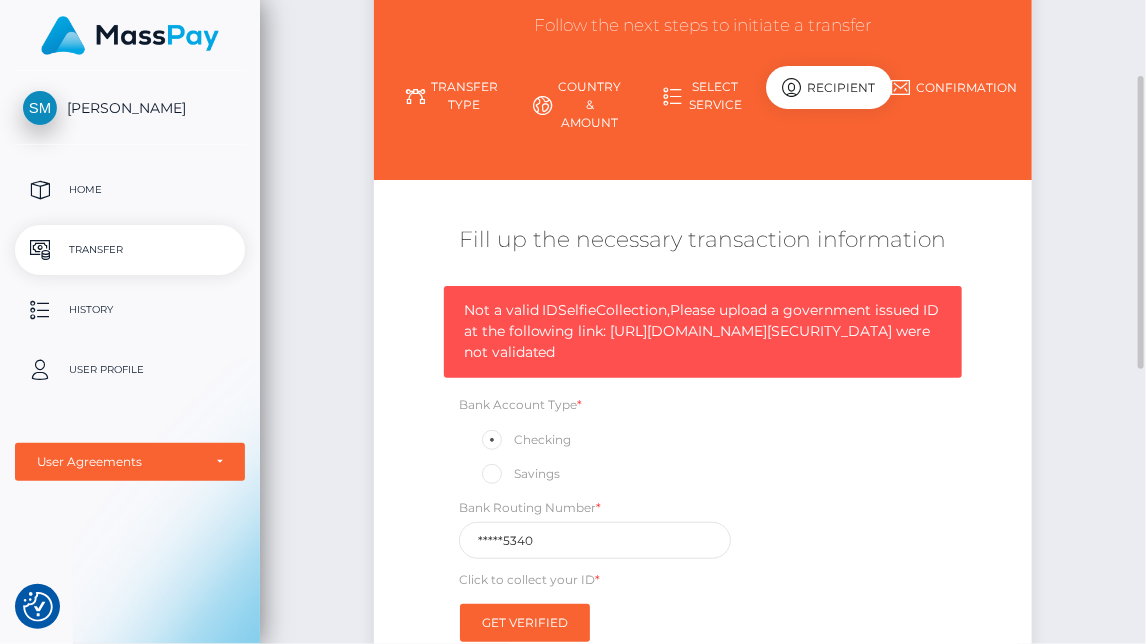 click on "Not a valid IDSelfieCollection,Please upload a government issued ID at the following link: [URL][DOMAIN_NAME][SECURITY_DATA] were not validated" at bounding box center (702, 331) 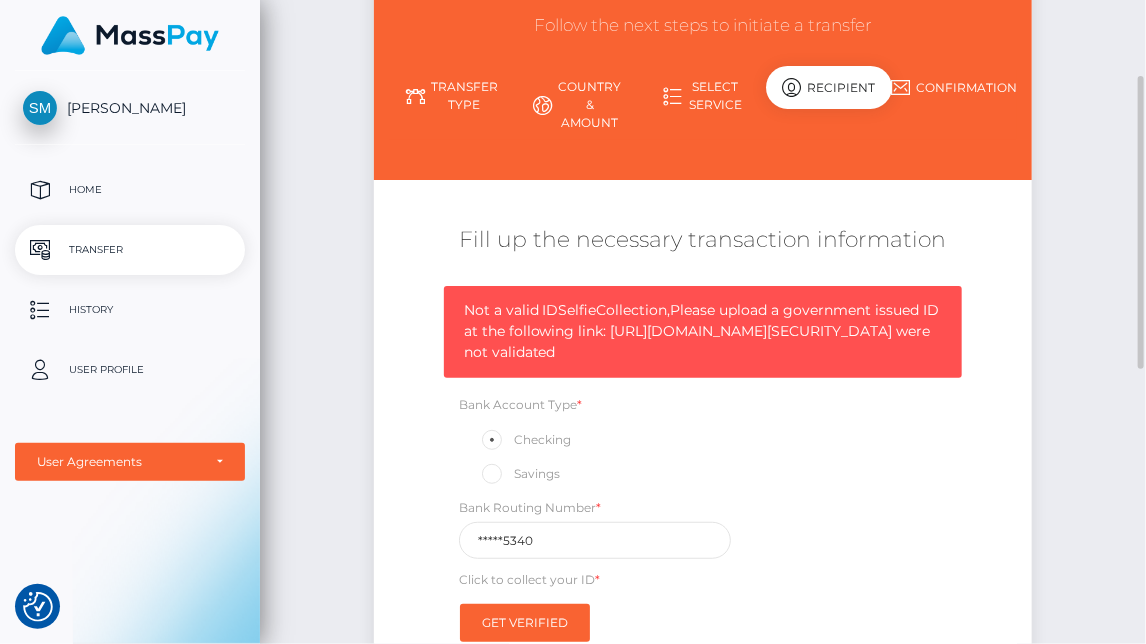 copy on "[URL][DOMAIN_NAME][SECURITY_DATA]" 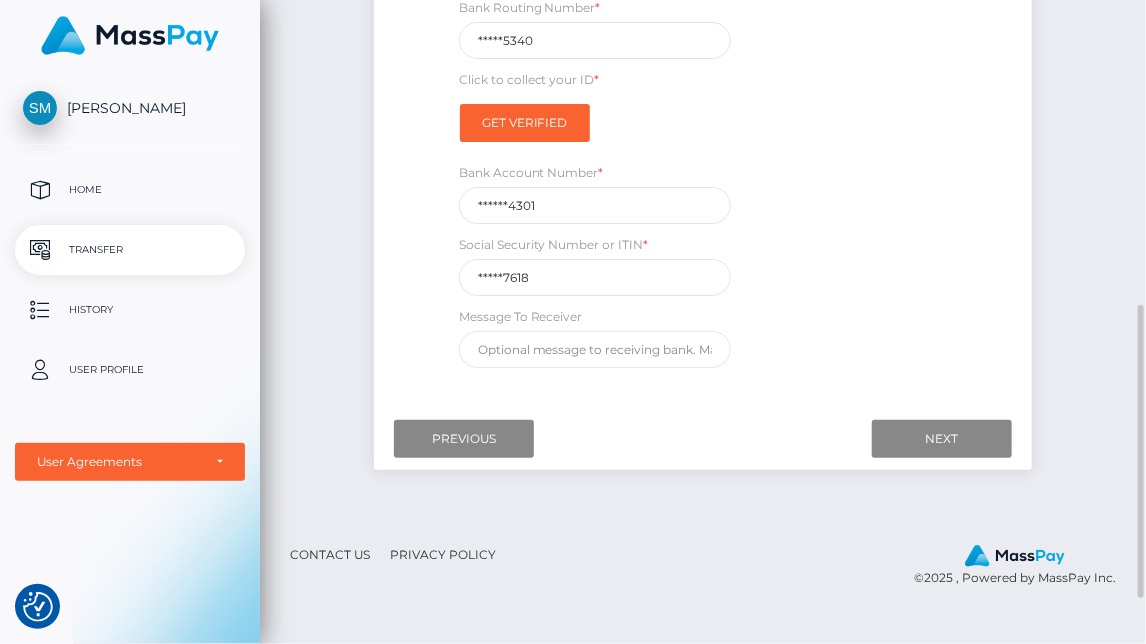 scroll, scrollTop: 767, scrollLeft: 0, axis: vertical 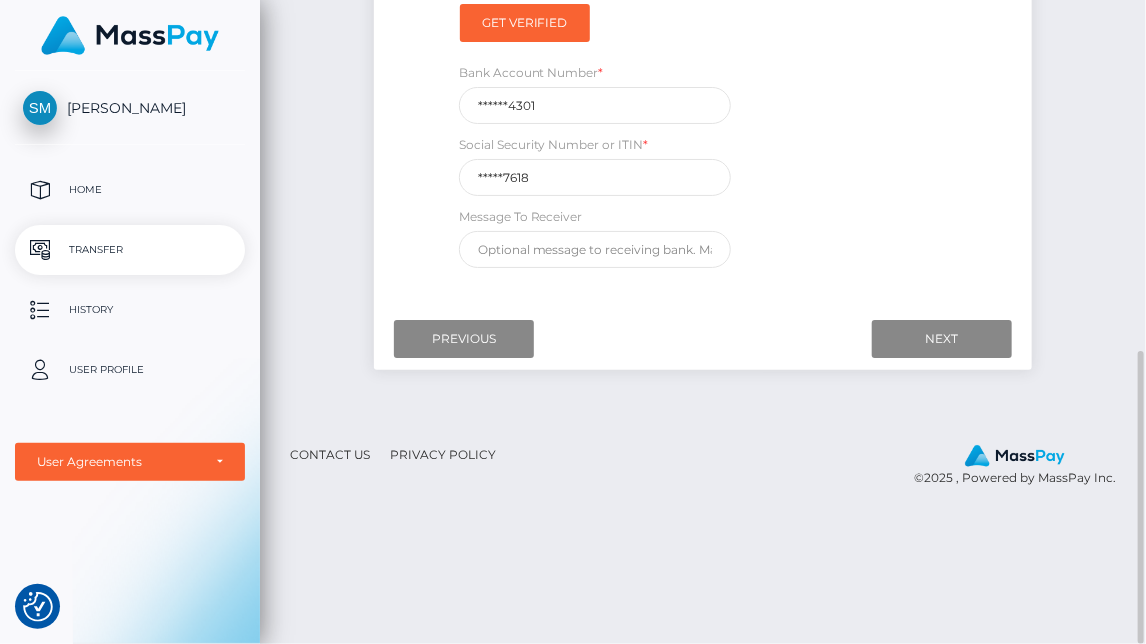 click on "Contact Us" at bounding box center (330, 454) 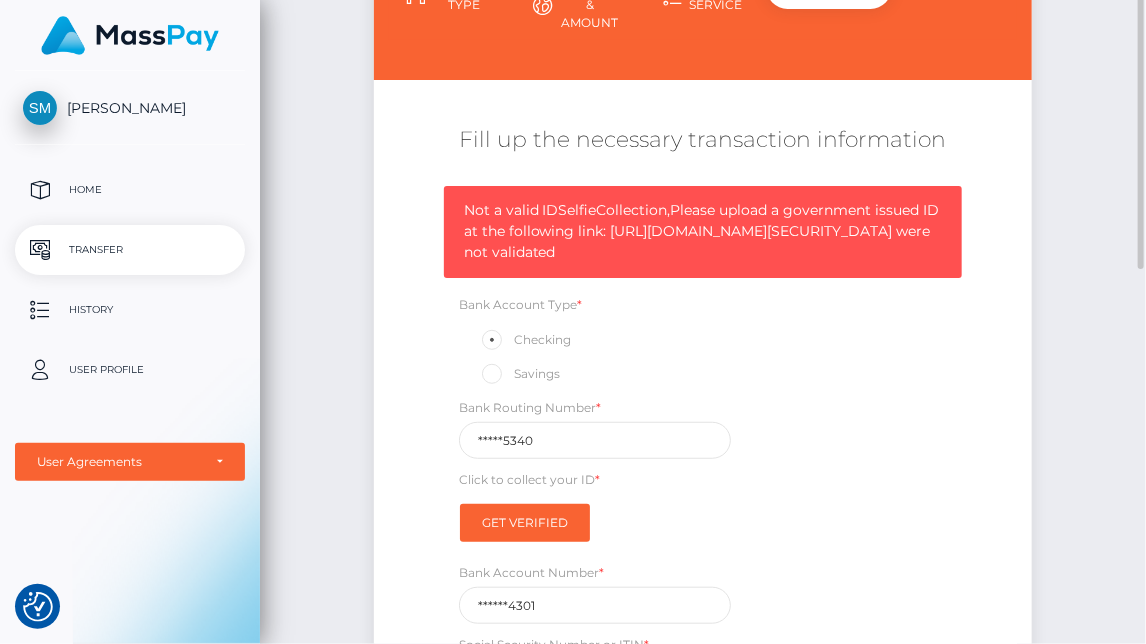 scroll, scrollTop: 167, scrollLeft: 0, axis: vertical 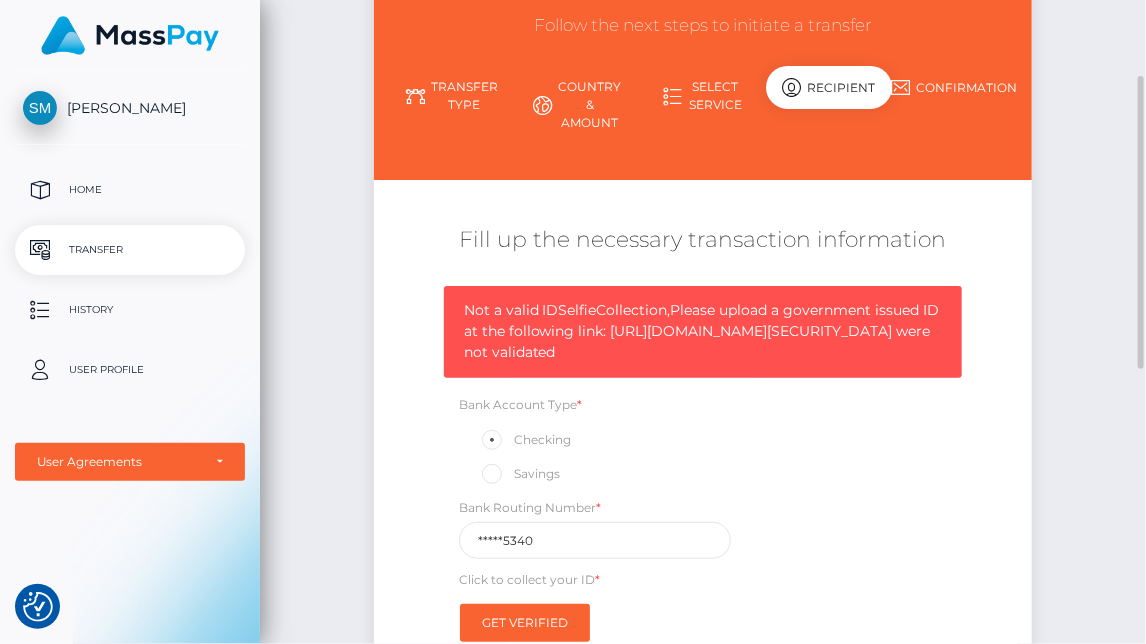 click on "Initiate Transfer
Follow the next steps to initiate a transfer
Transfer Type
Country & Amount
Select Service
350" at bounding box center [703, 479] 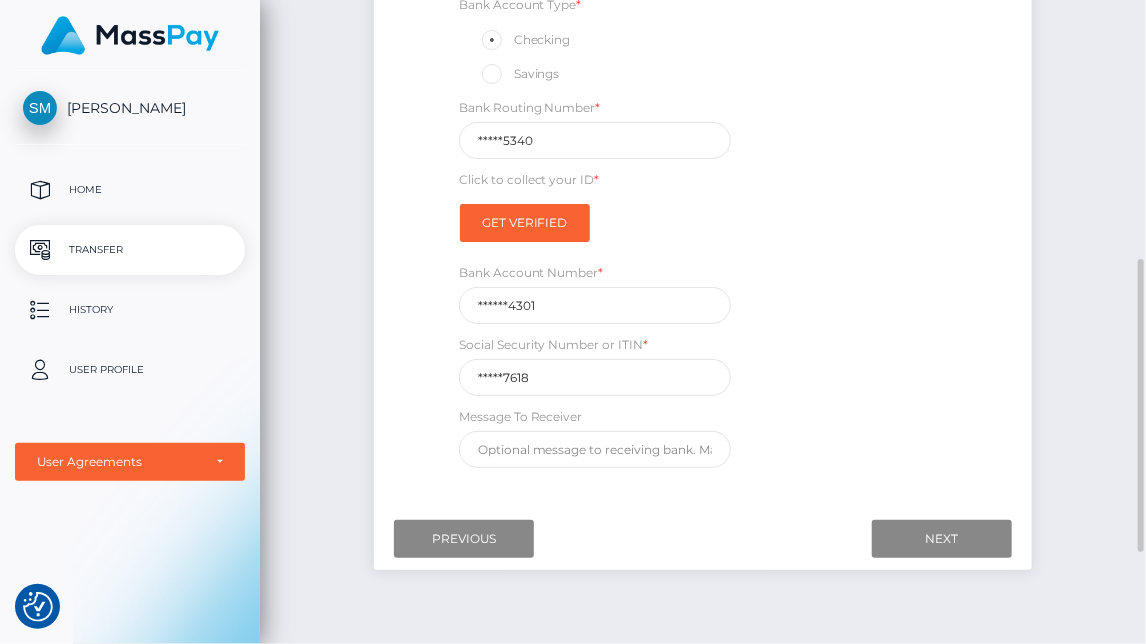 scroll, scrollTop: 767, scrollLeft: 0, axis: vertical 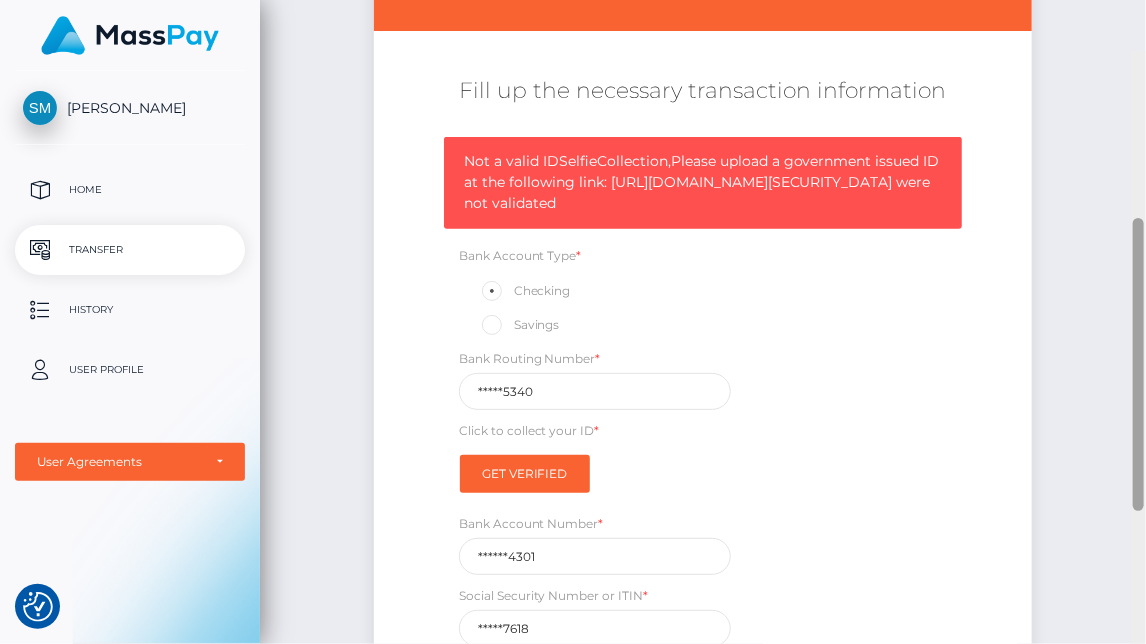drag, startPoint x: 1139, startPoint y: 421, endPoint x: 1115, endPoint y: 214, distance: 208.38666 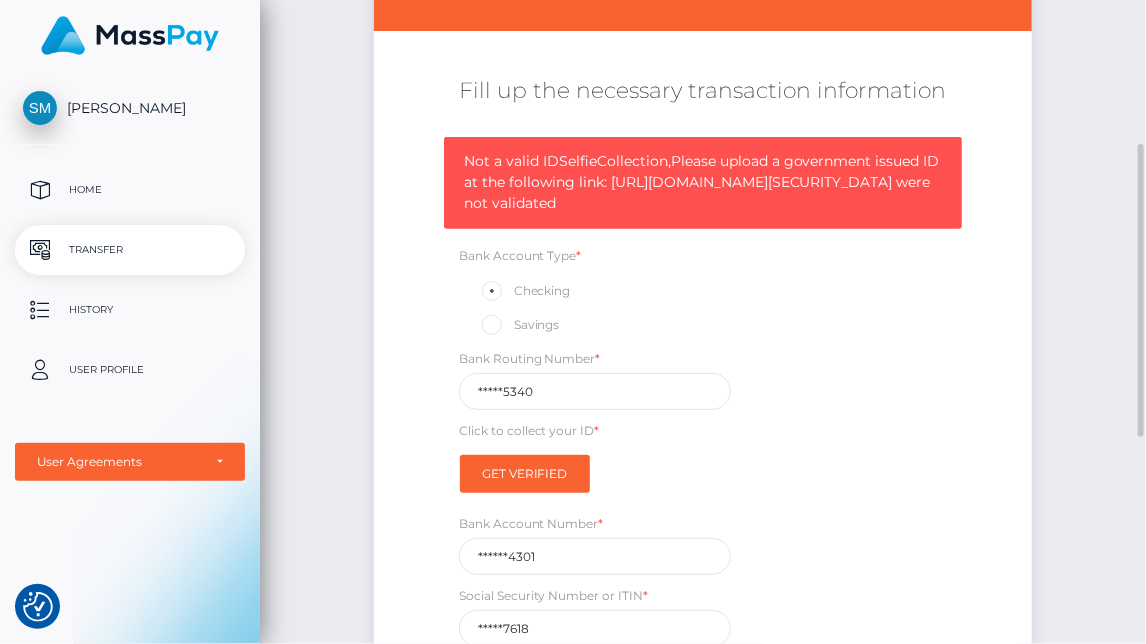 click on "Not a valid IDSelfieCollection,Please upload a government issued ID at the following link: [URL][DOMAIN_NAME][SECURITY_DATA] were not validated" at bounding box center (702, 182) 